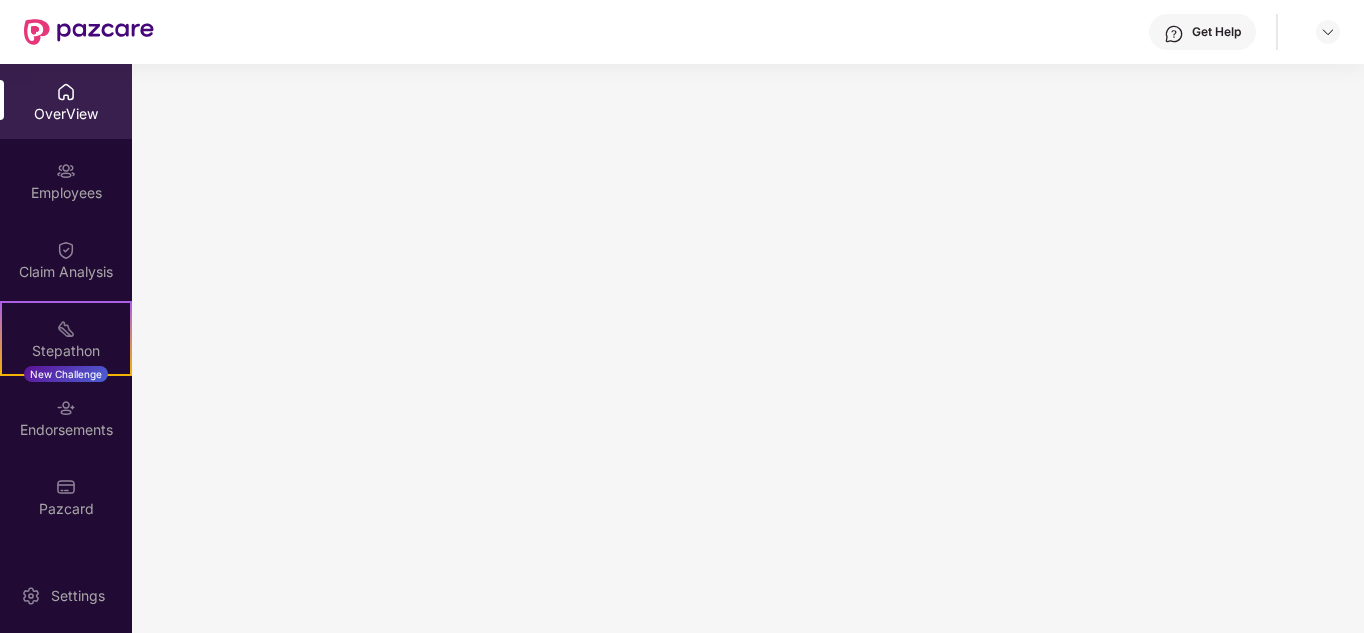 scroll, scrollTop: 0, scrollLeft: 0, axis: both 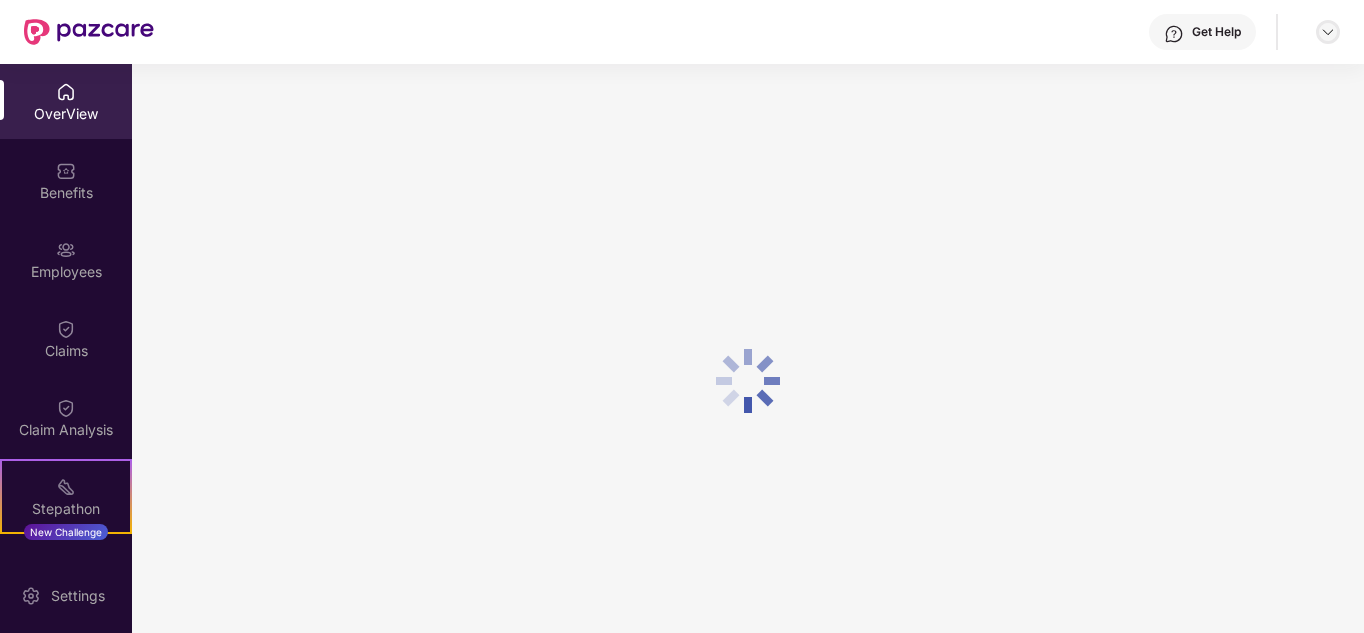 click at bounding box center (1328, 32) 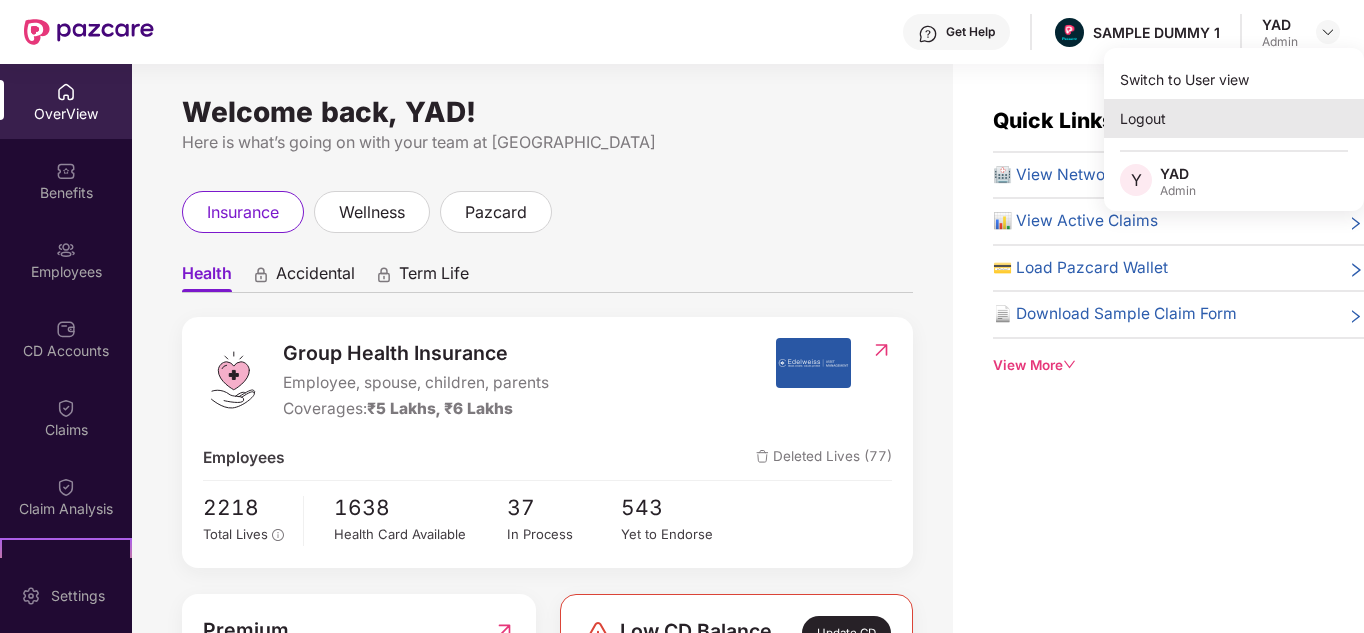 click on "Logout" at bounding box center (1234, 118) 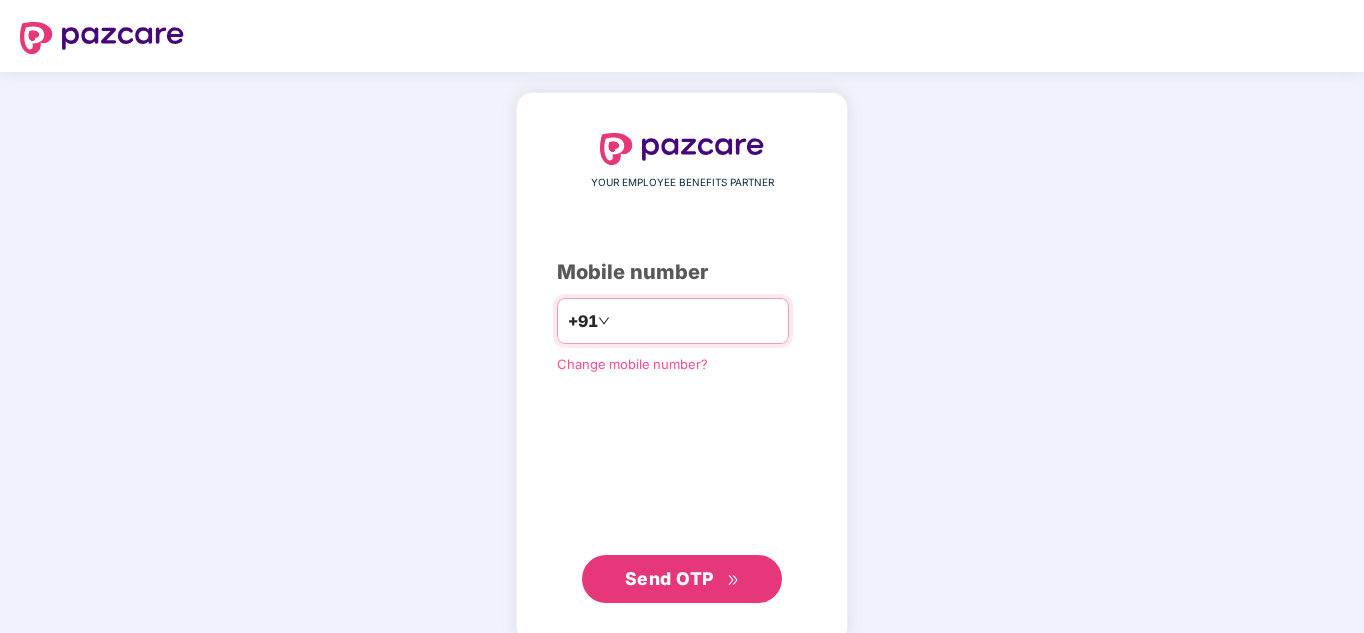 paste on "*********" 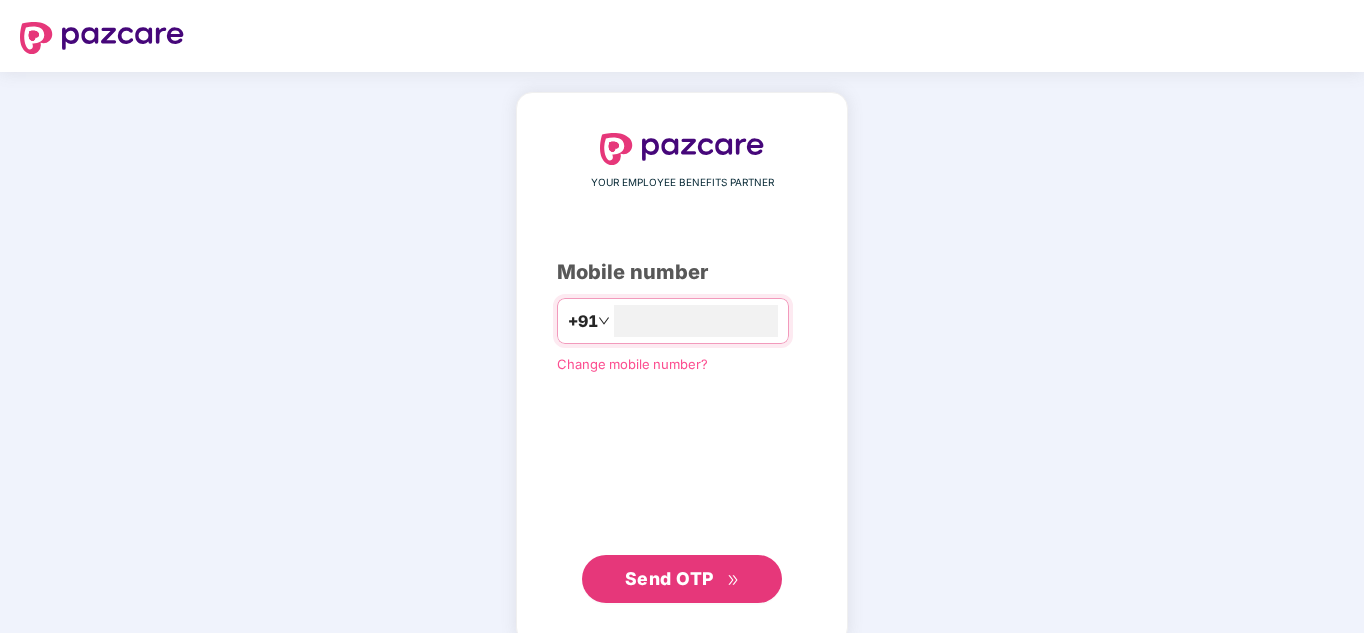 click on "Send OTP" at bounding box center [682, 579] 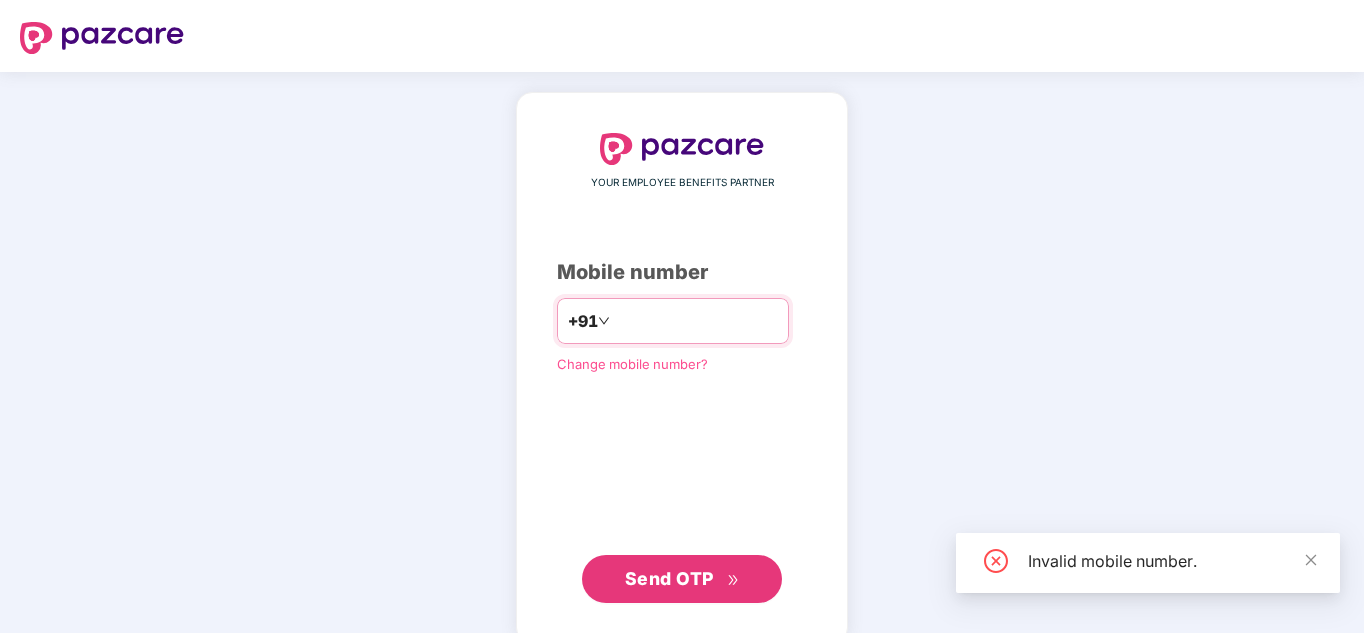 click on "*********" at bounding box center (696, 321) 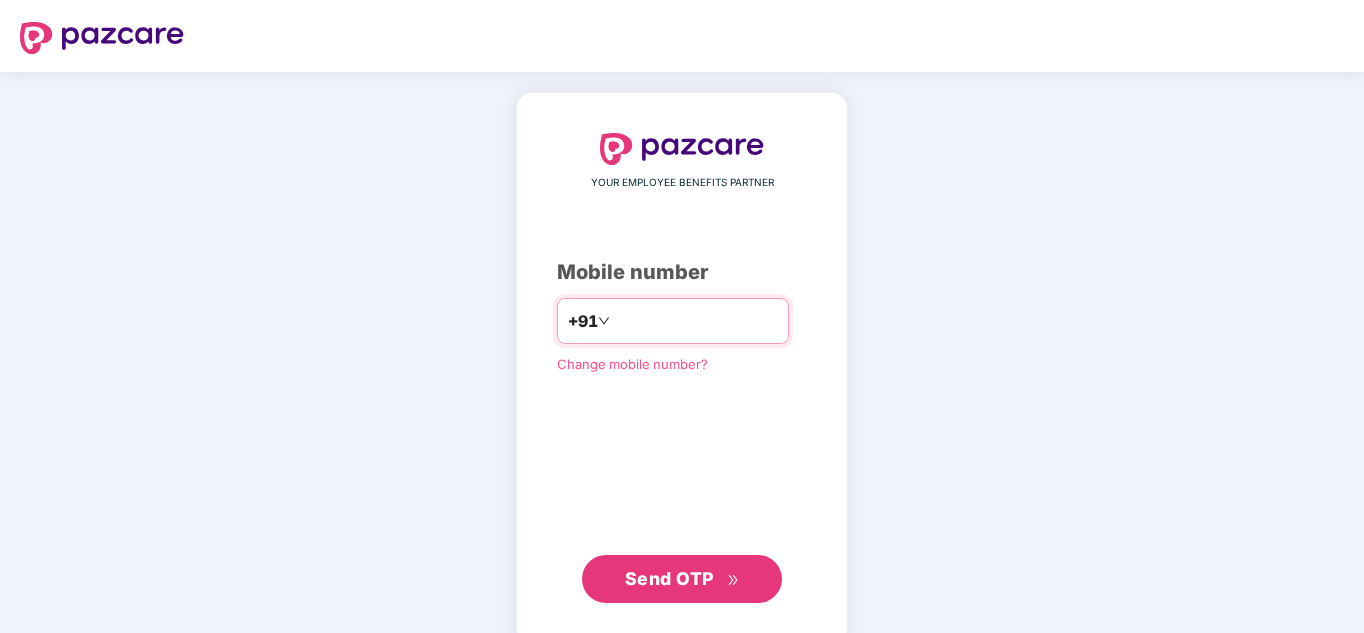 type on "*********" 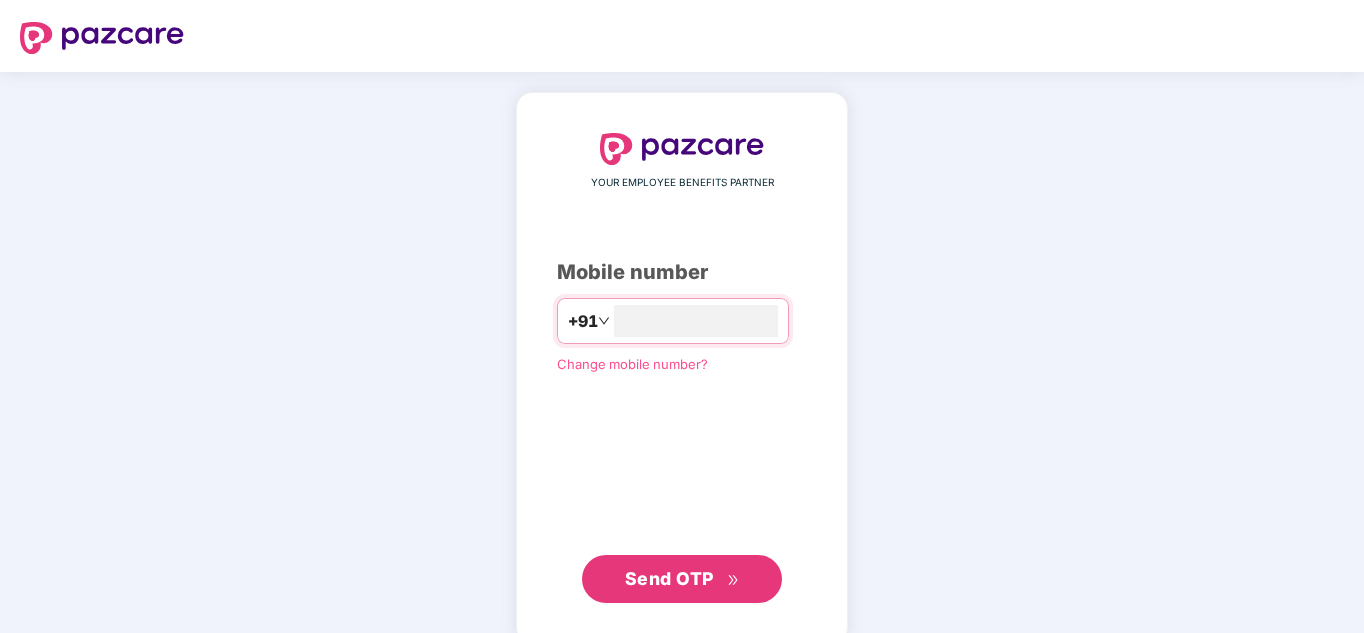 click on "Send OTP" at bounding box center [669, 578] 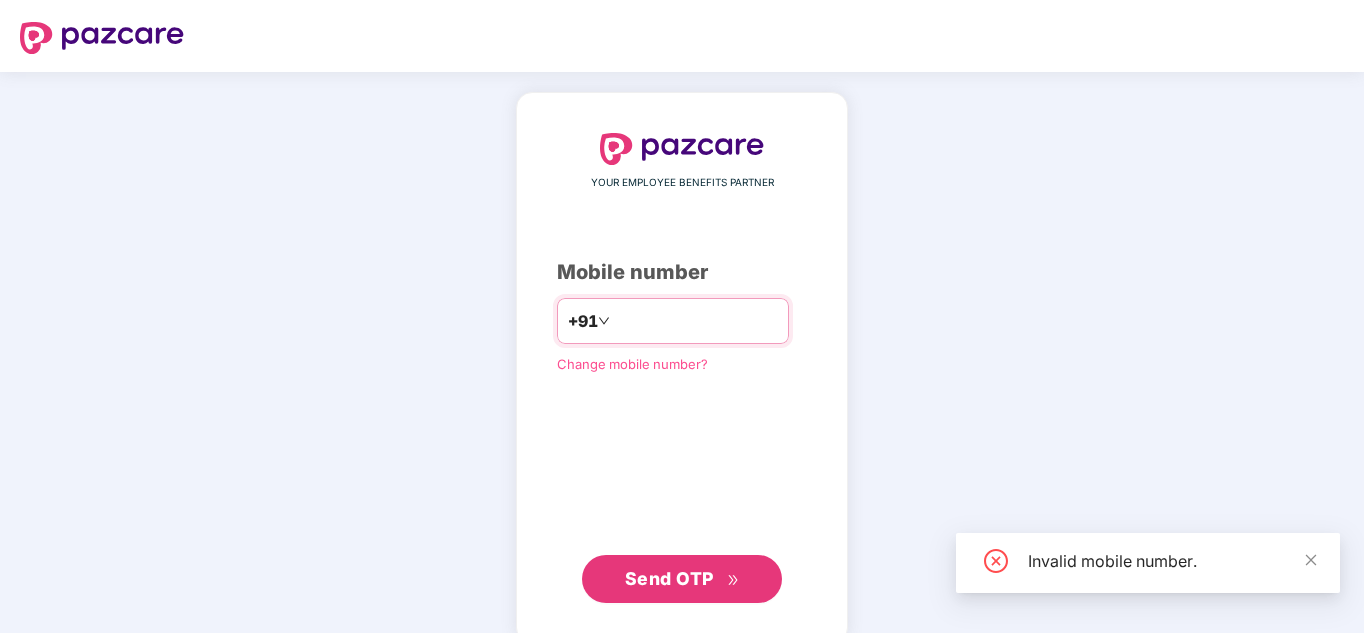 click on "*********" at bounding box center (696, 321) 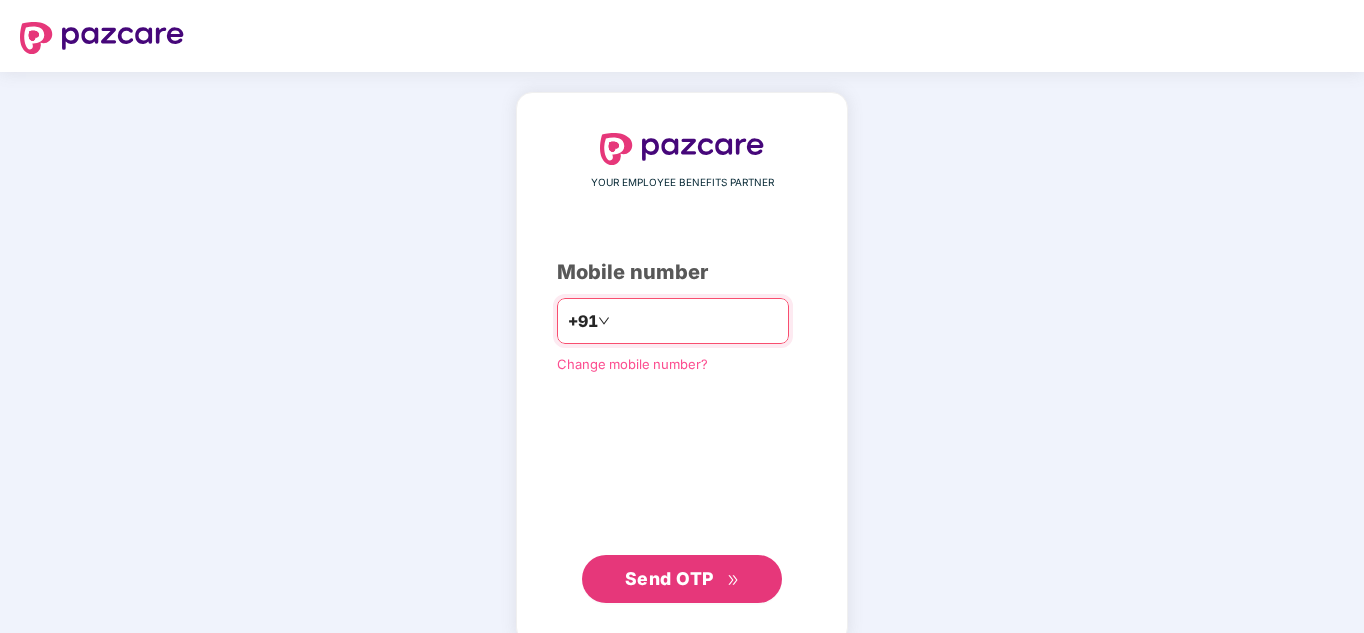 paste on "**********" 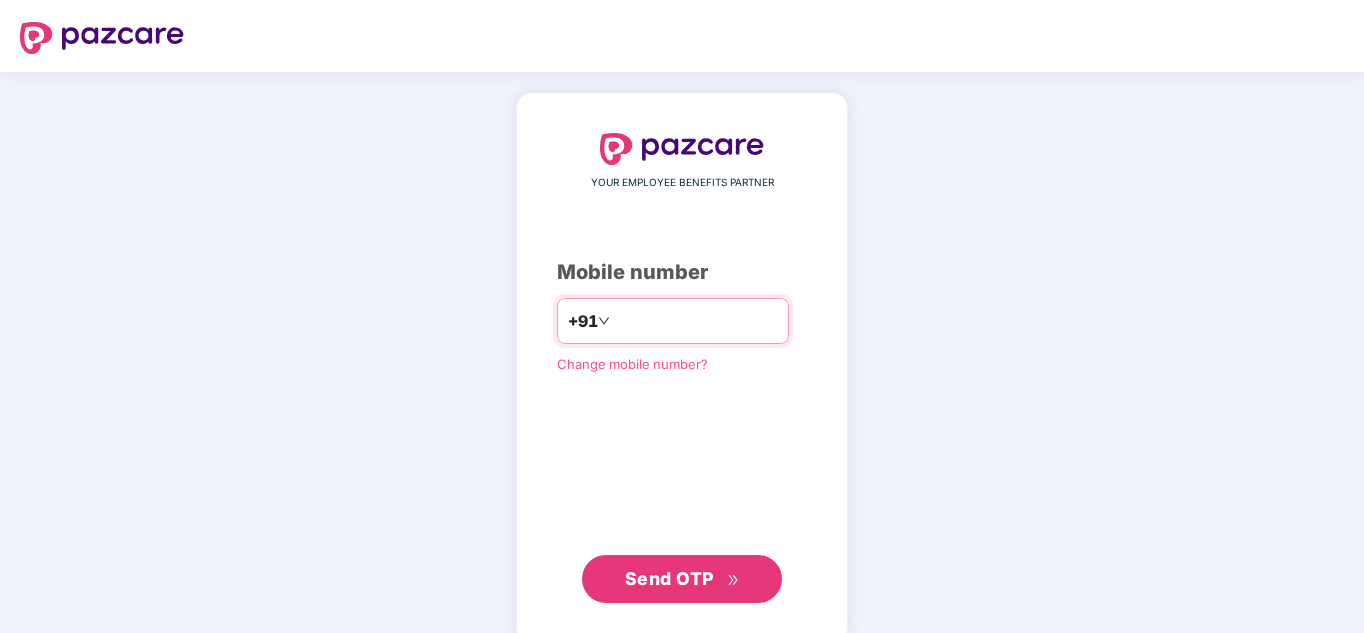 type on "**********" 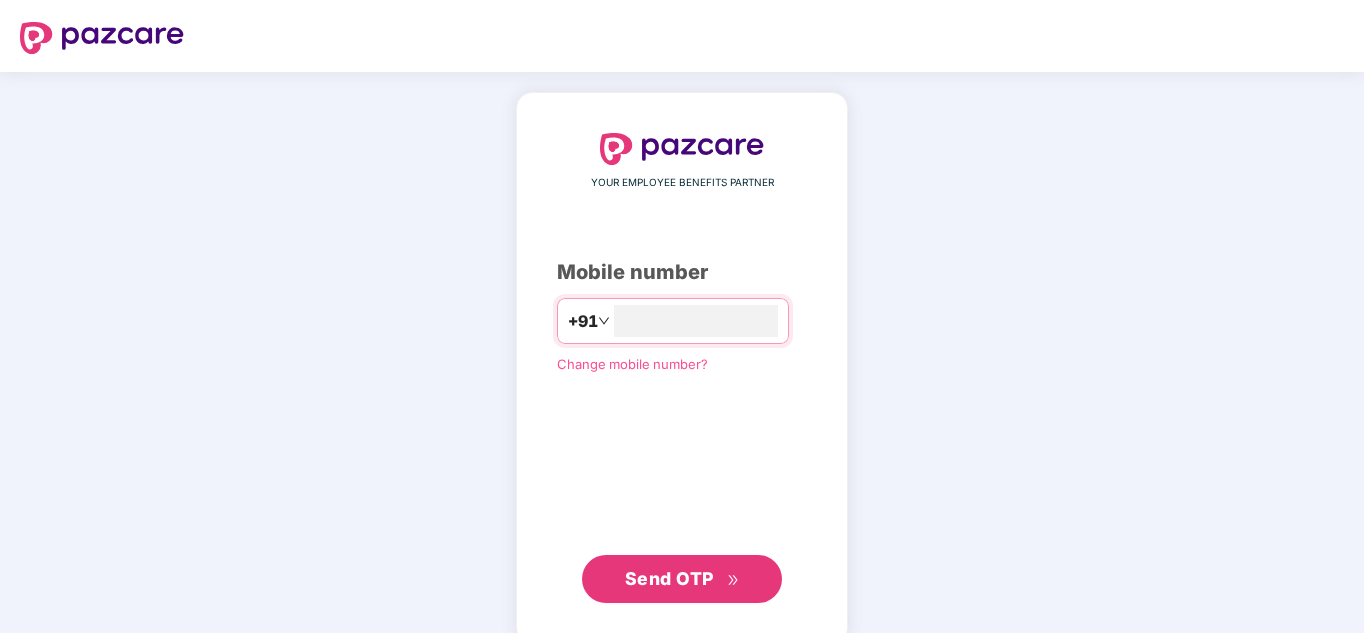 click on "Send OTP" at bounding box center (669, 578) 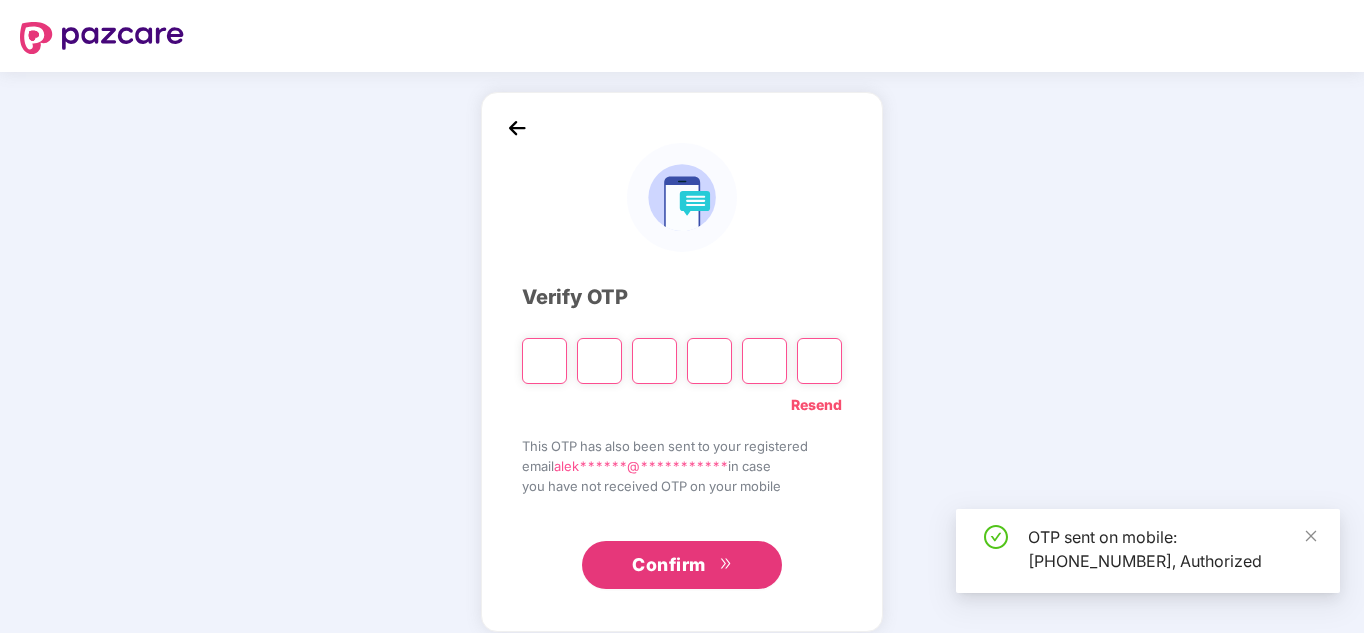 type on "*" 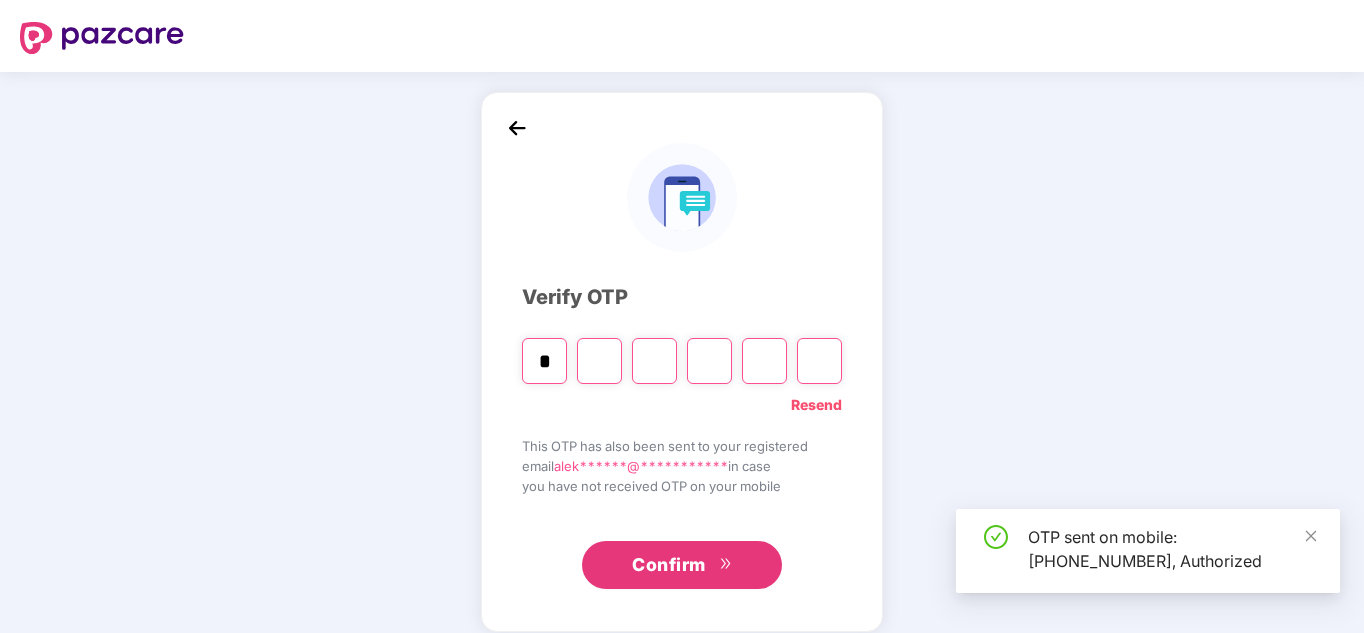 type on "*" 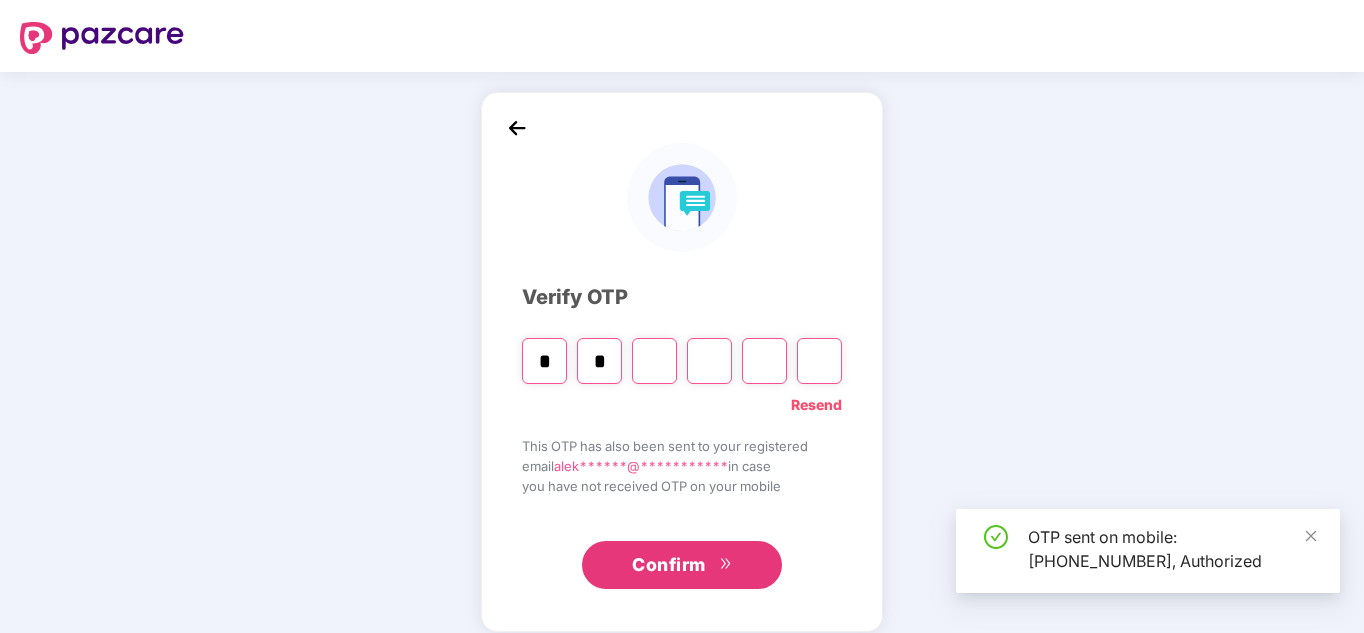 type on "*" 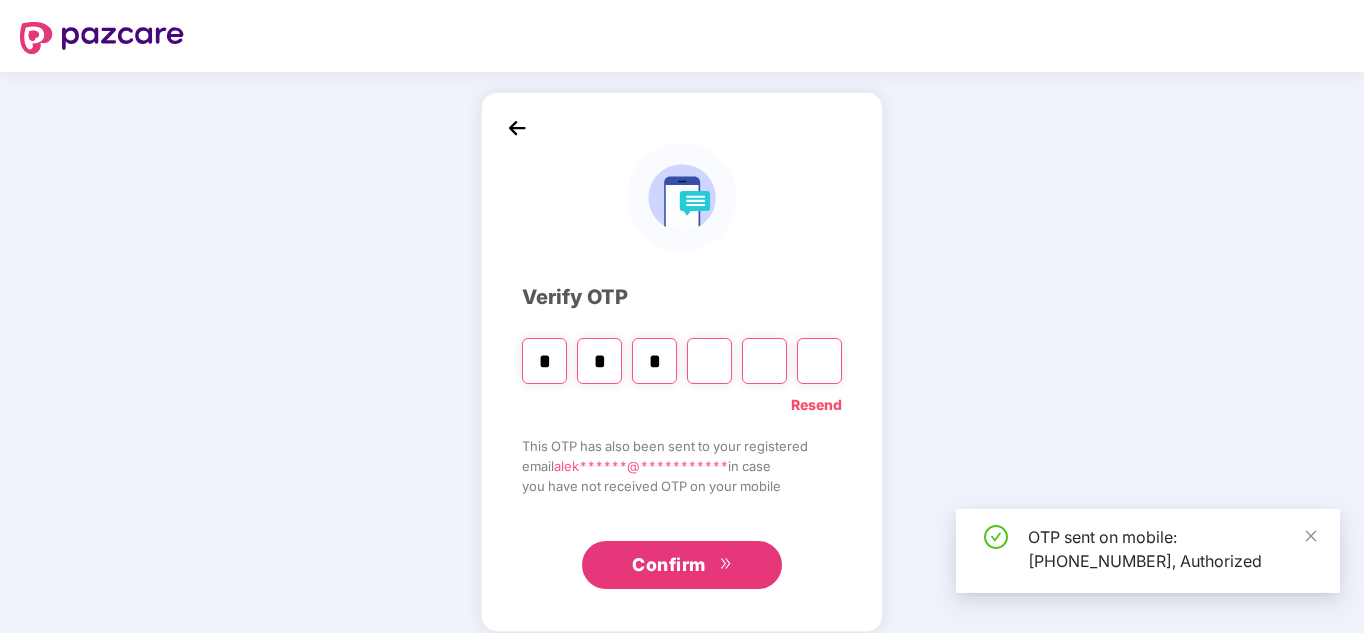 type on "*" 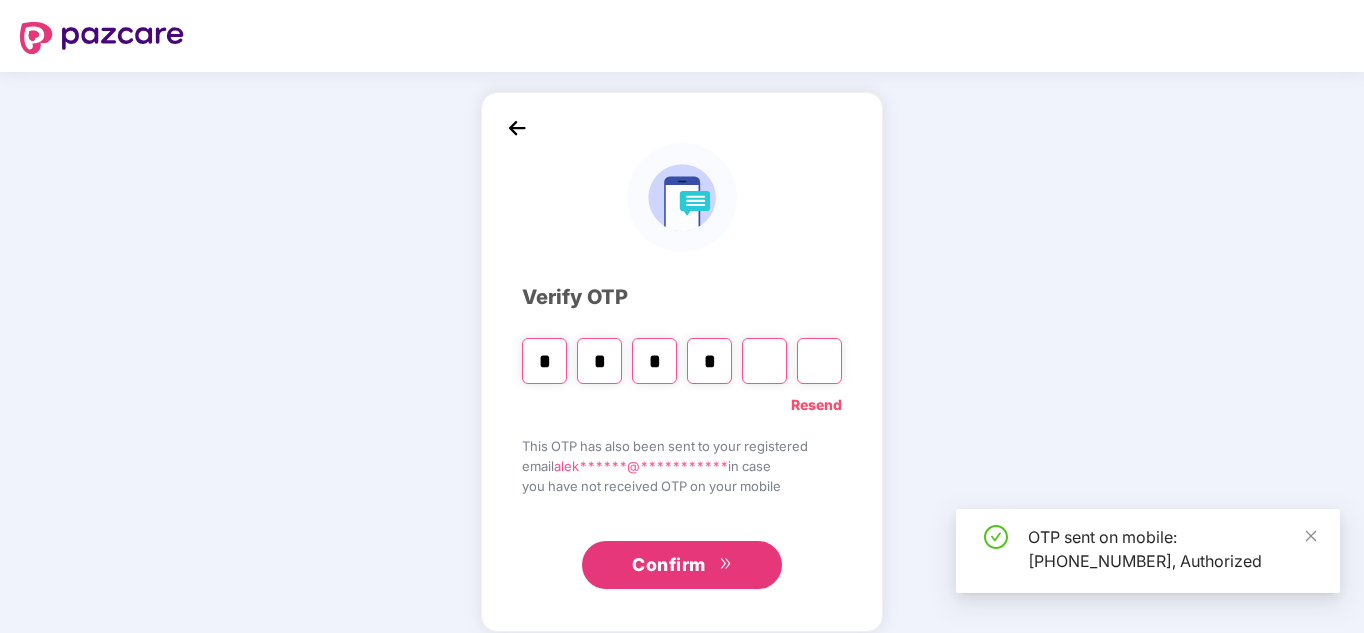 type on "*" 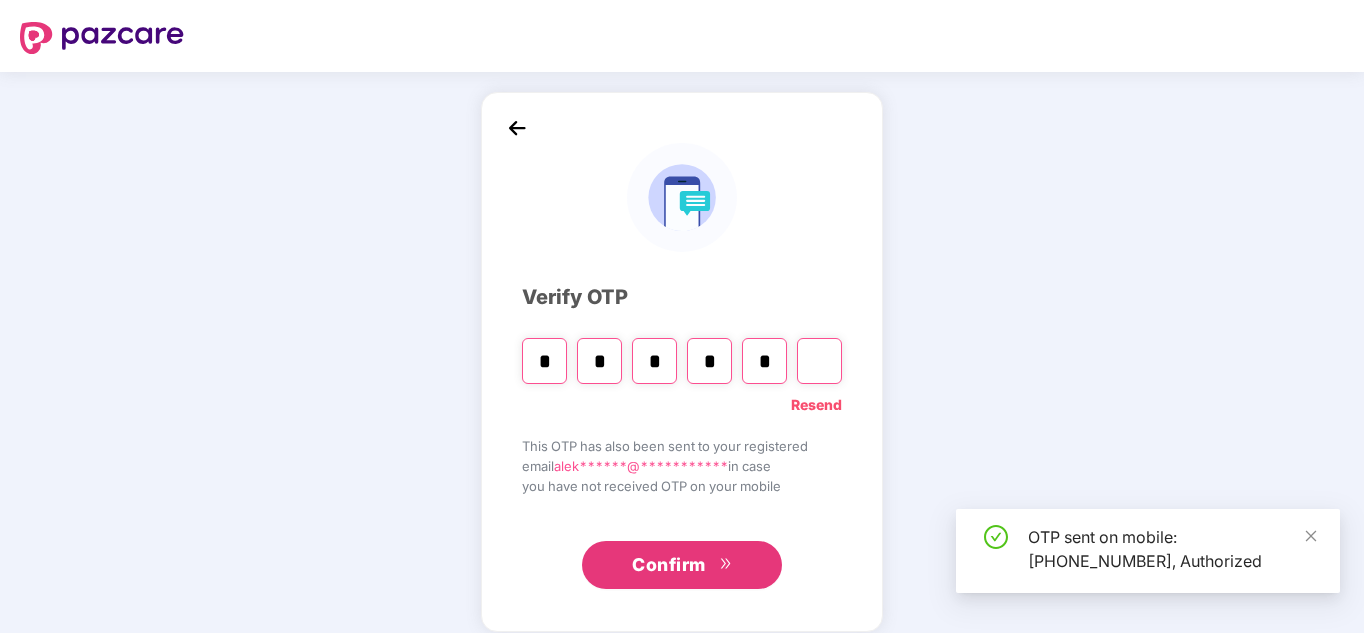 type on "*" 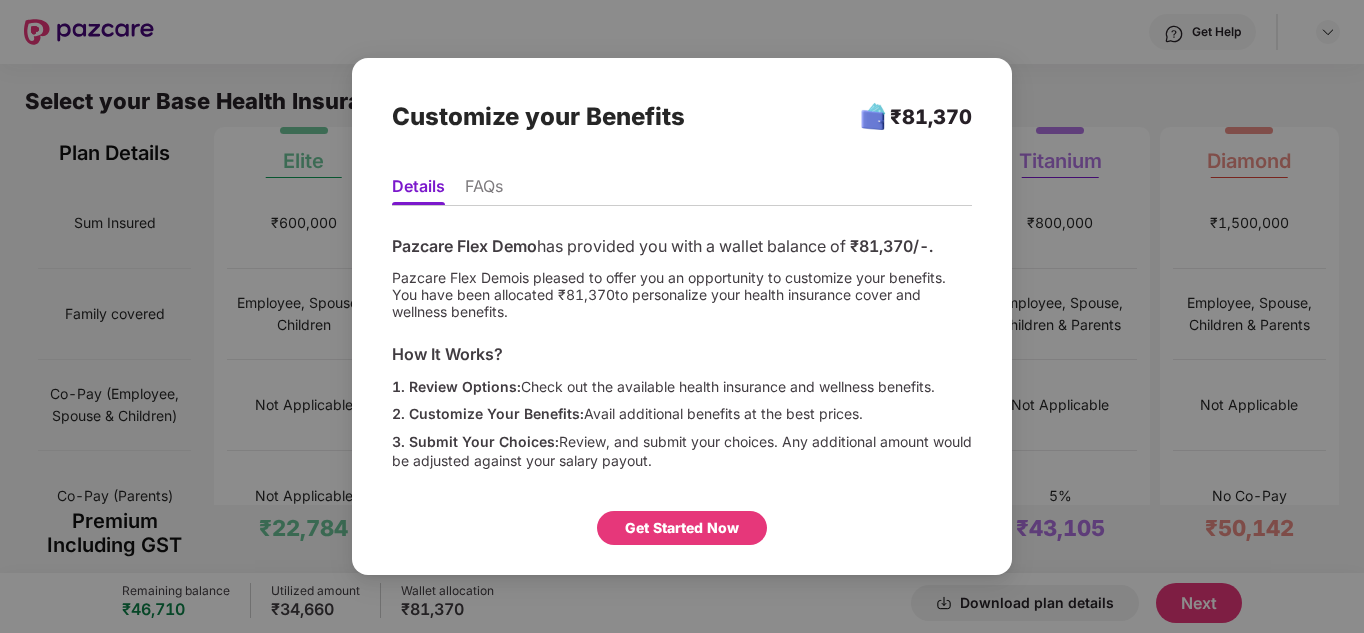 click on "Get Started Now" at bounding box center (682, 528) 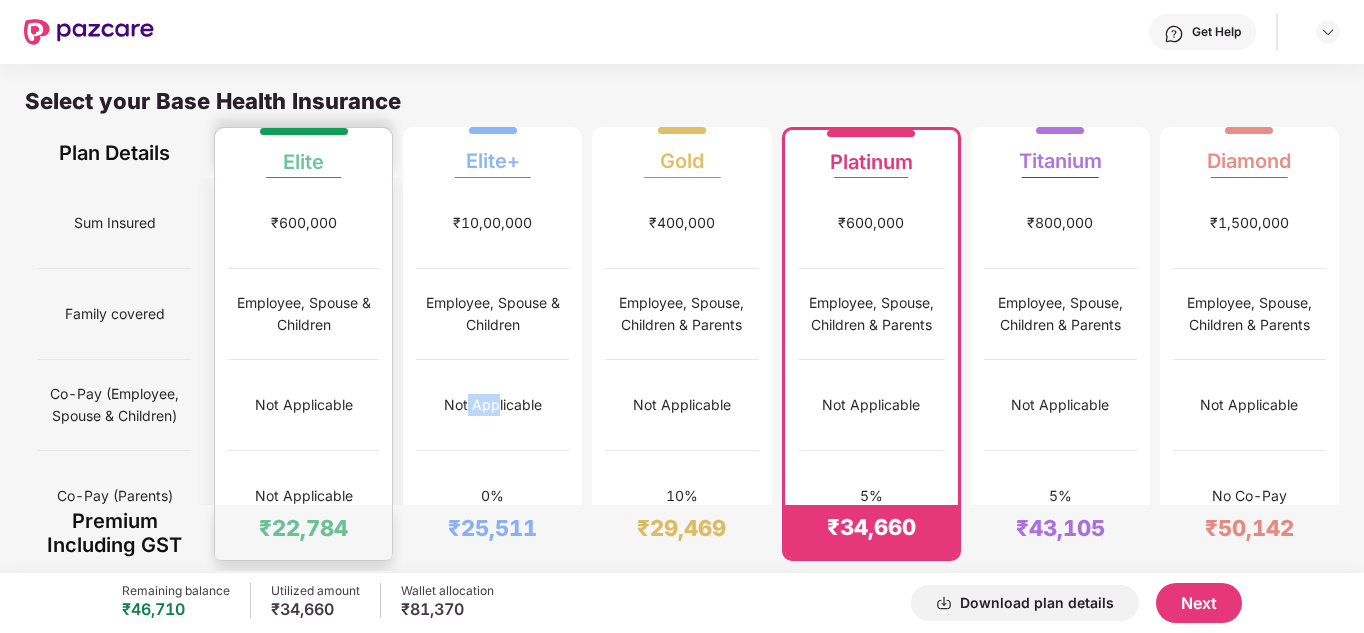 drag, startPoint x: 495, startPoint y: 382, endPoint x: 472, endPoint y: 381, distance: 23.021729 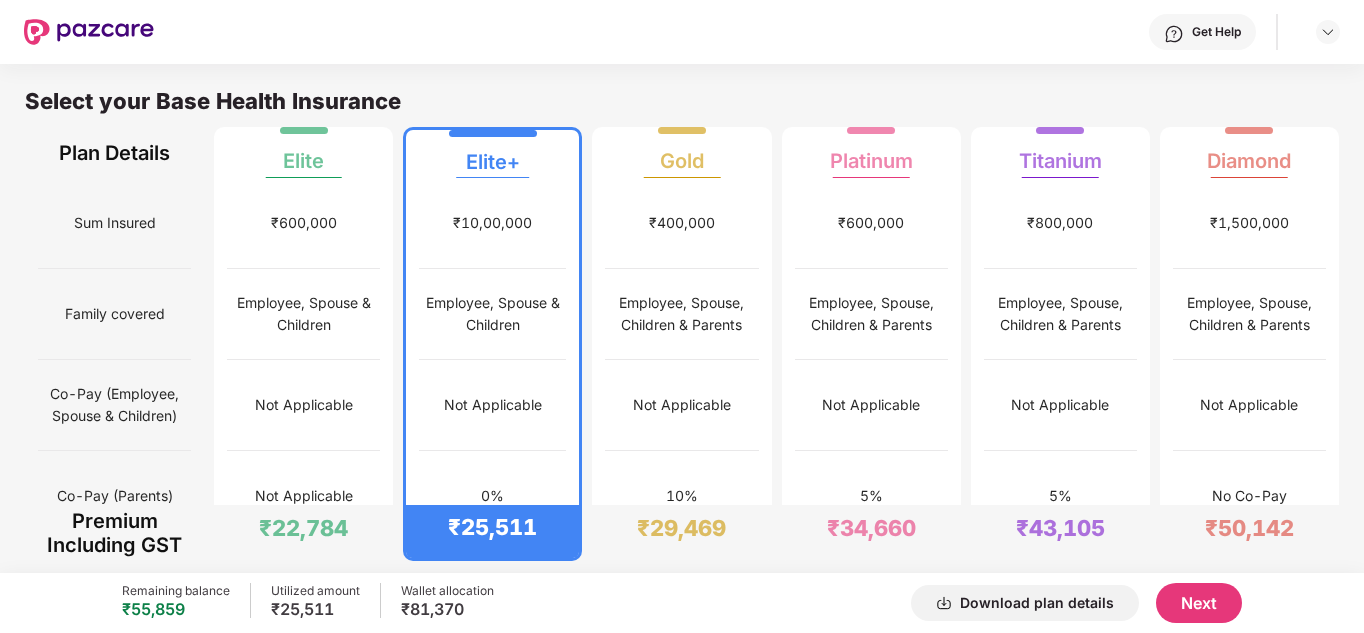 click on "Download plan details Next" at bounding box center (868, 603) 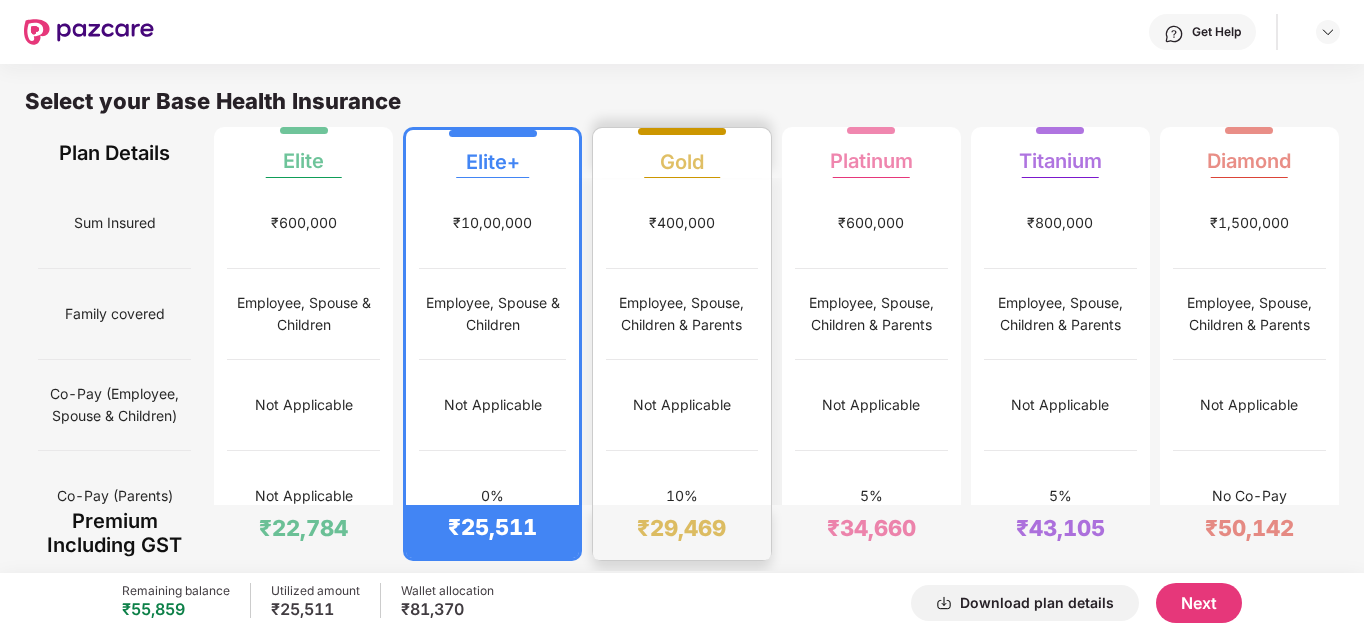 click on "10%" at bounding box center (681, 496) 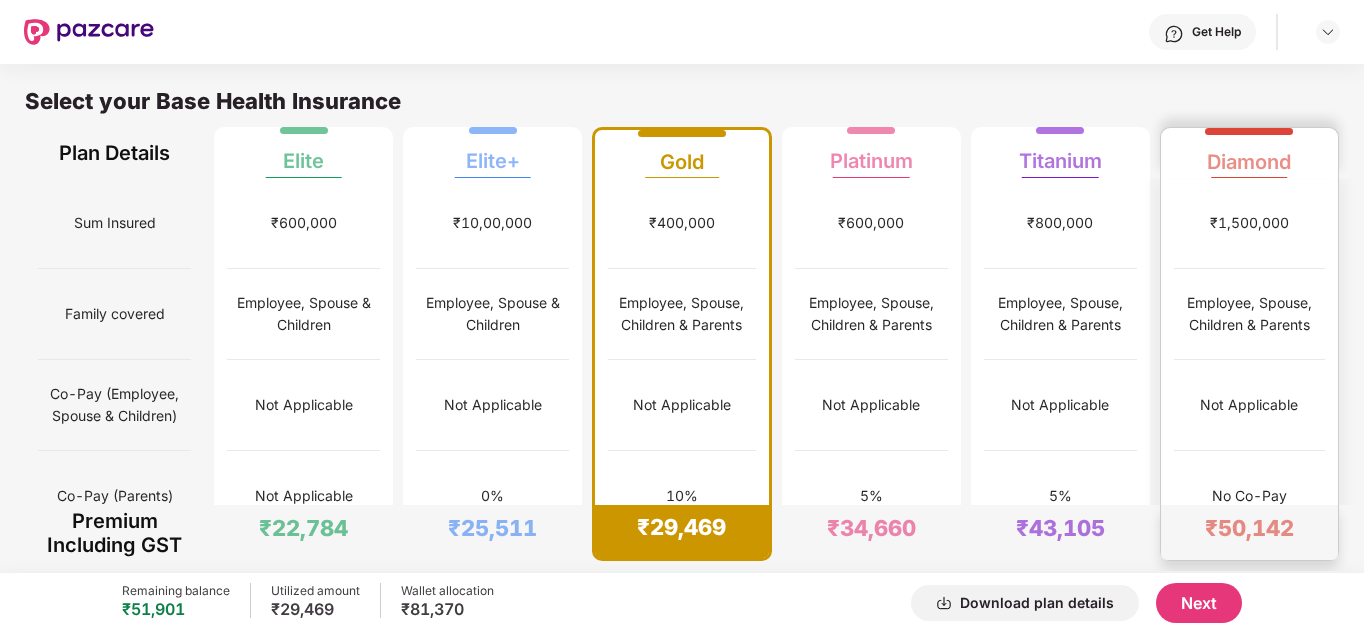 click on "₹1,500,000 Employee, Spouse, Children & Parents Not Applicable No Co-Pay ₹15,000 No Limit ₹150,000 ₹150,000 Covered Upto ₹25,000 (within Maternity Limit) ₹5,000 +/-4.5 60/120 days Upto Sum Insured ₹50,000 Upto 50% of Sum Insured ₹50,000 No Limit No Limit Covered on IPD Basis Yes" at bounding box center [1249, 1133] 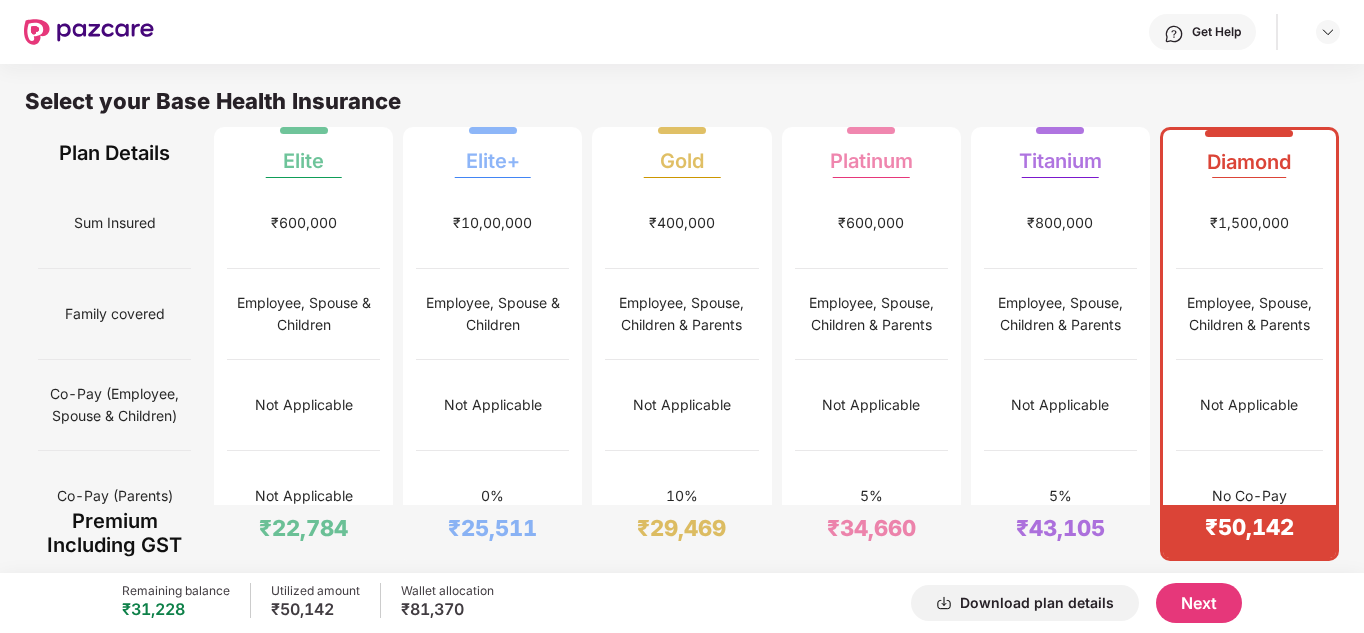 click on "Next" at bounding box center (1199, 603) 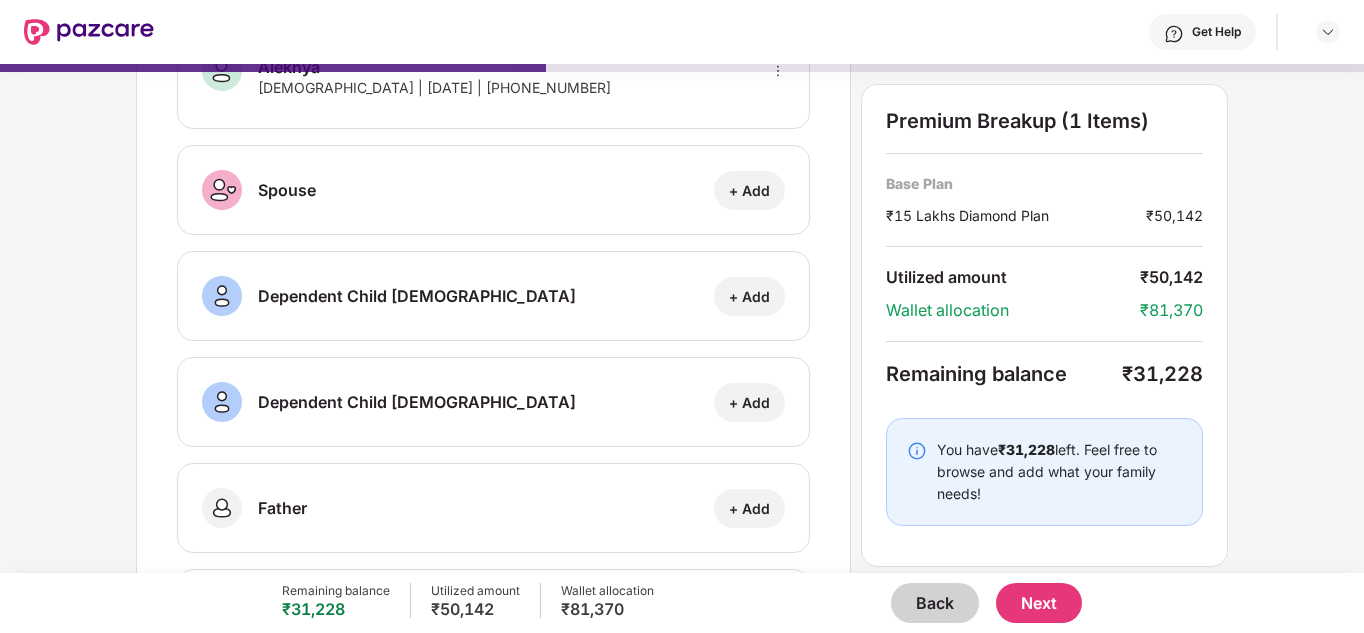 scroll, scrollTop: 164, scrollLeft: 0, axis: vertical 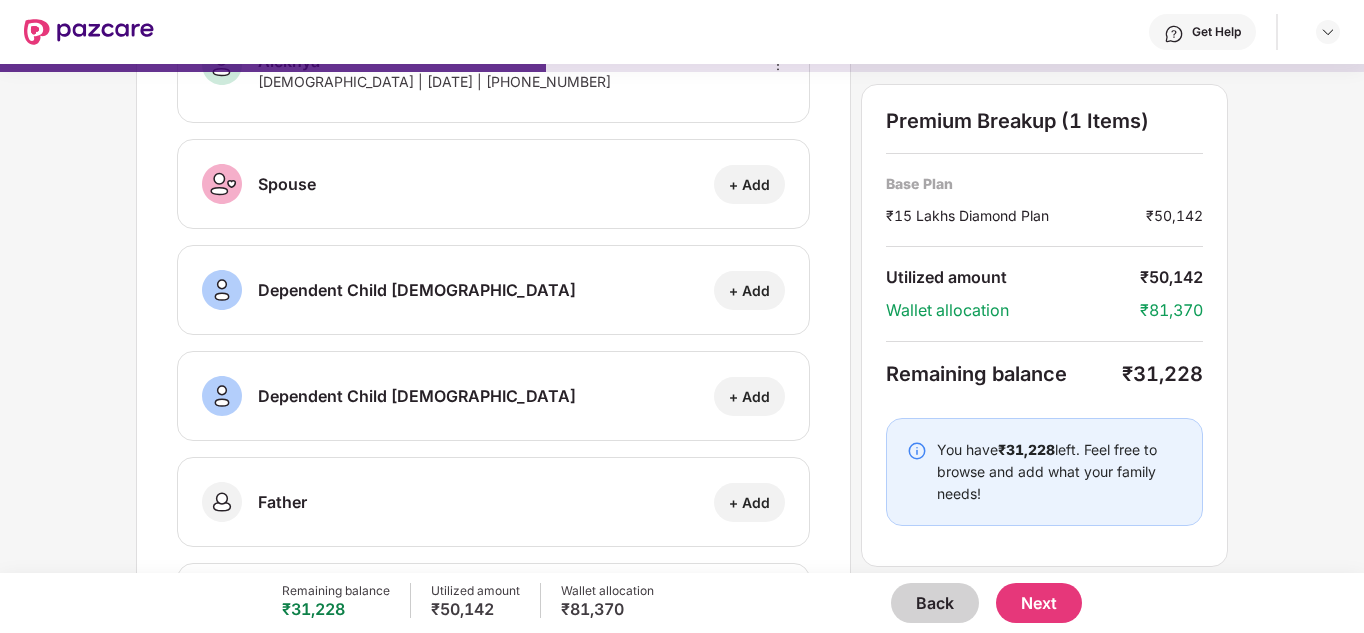 click on "Next" at bounding box center (1039, 603) 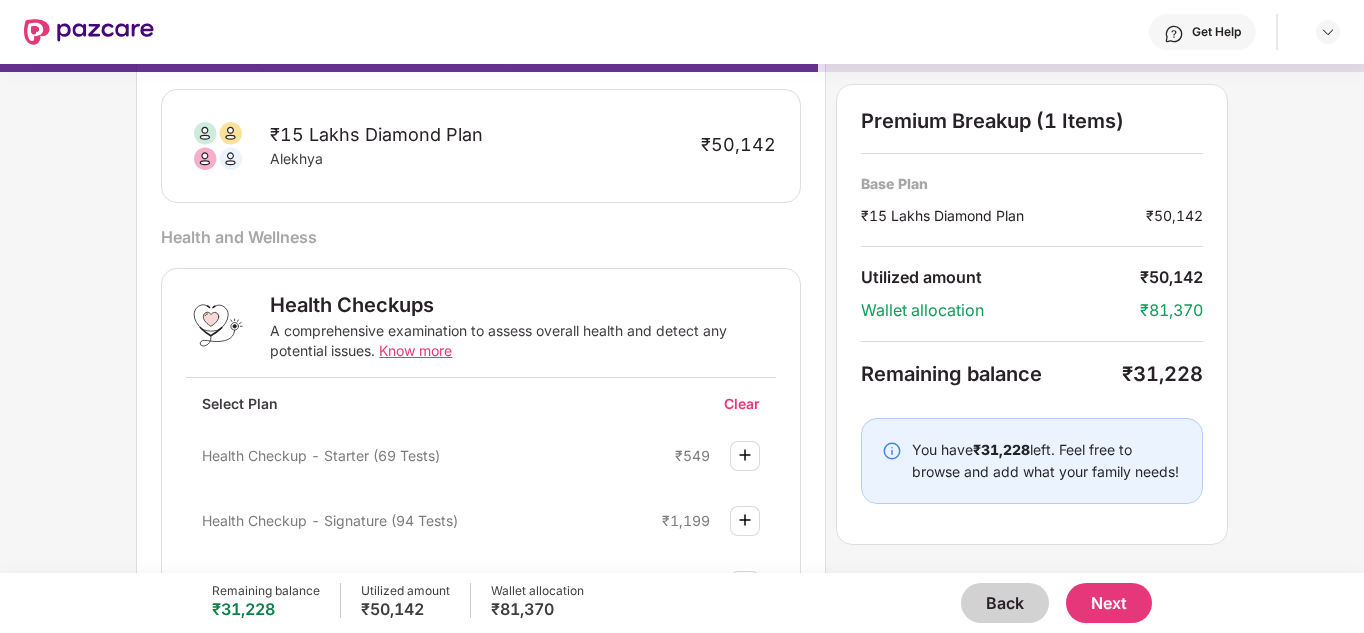 scroll, scrollTop: 21, scrollLeft: 0, axis: vertical 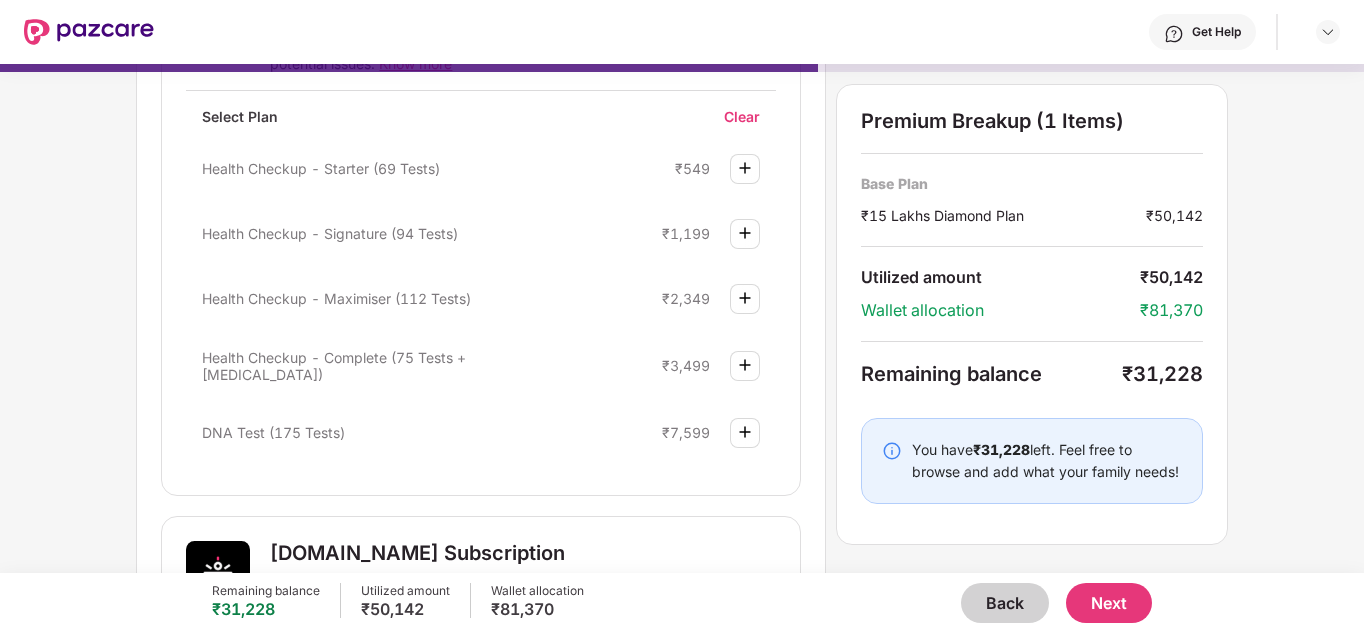 click at bounding box center [745, 365] 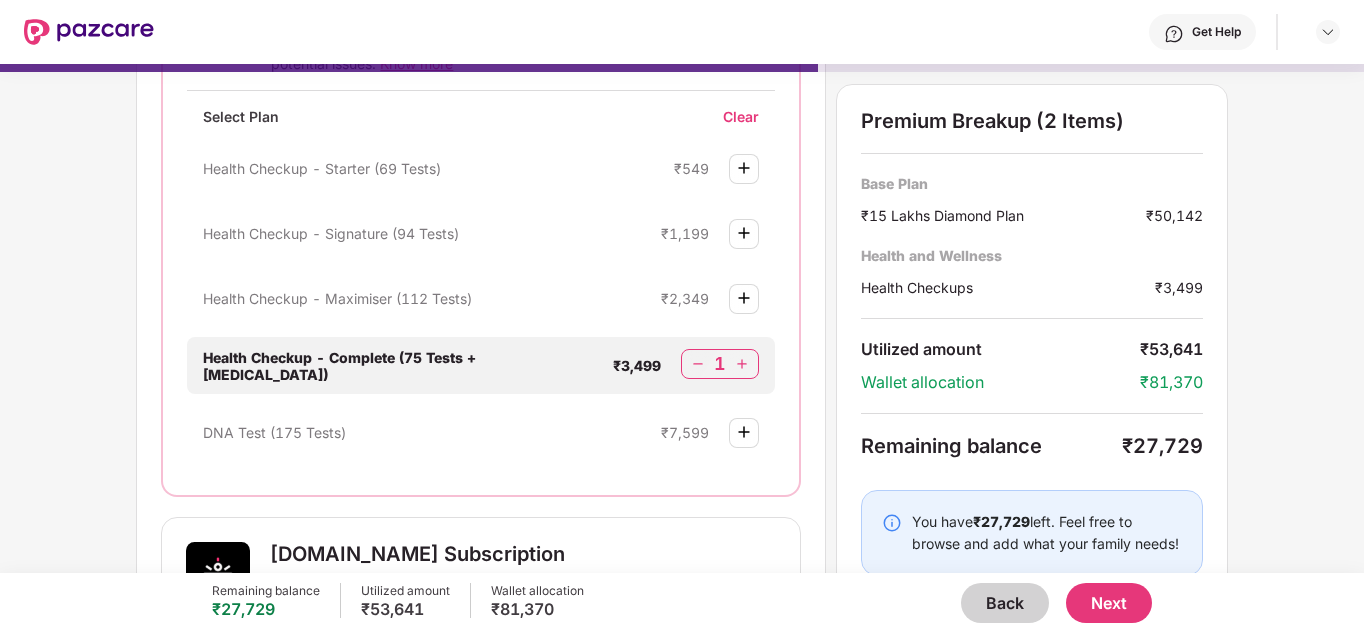 click at bounding box center [744, 298] 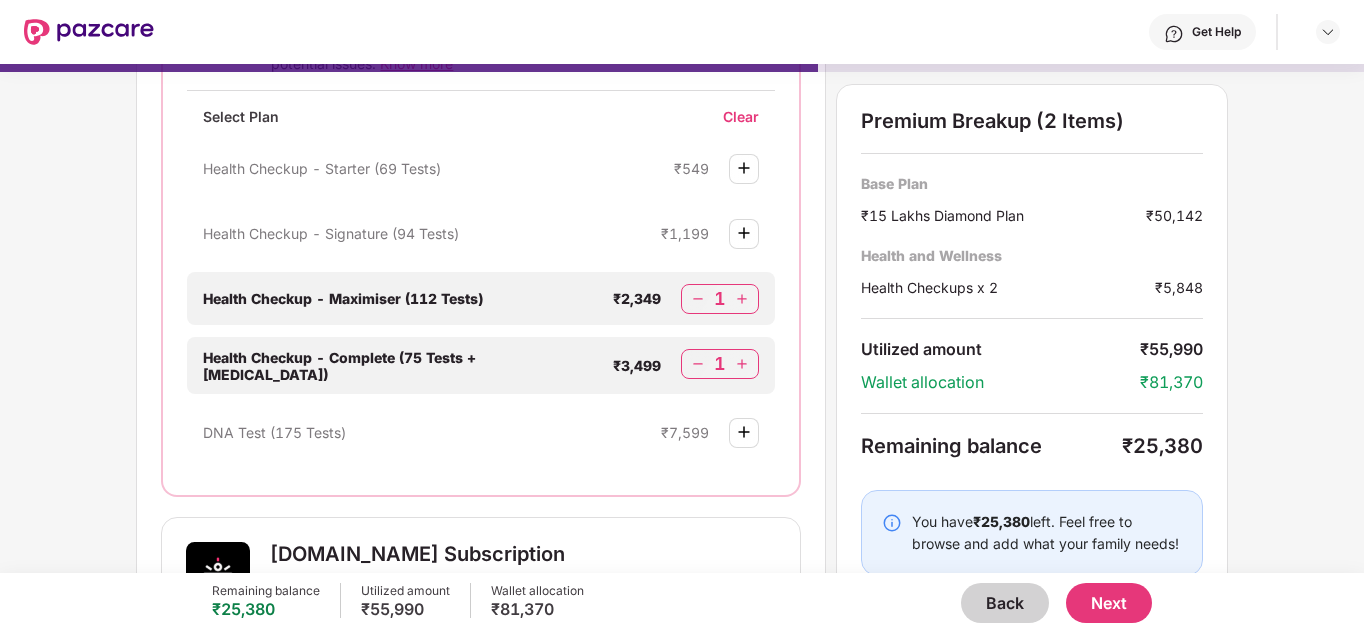 click at bounding box center [744, 432] 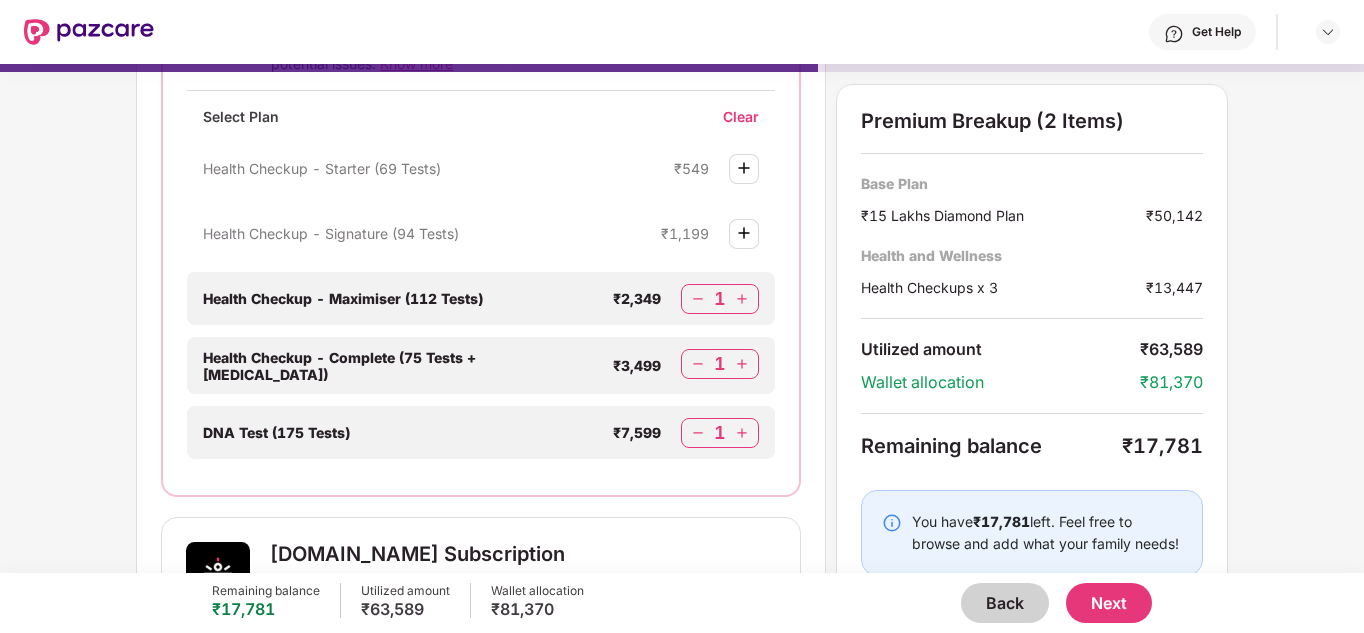 click on "1" at bounding box center [720, 299] 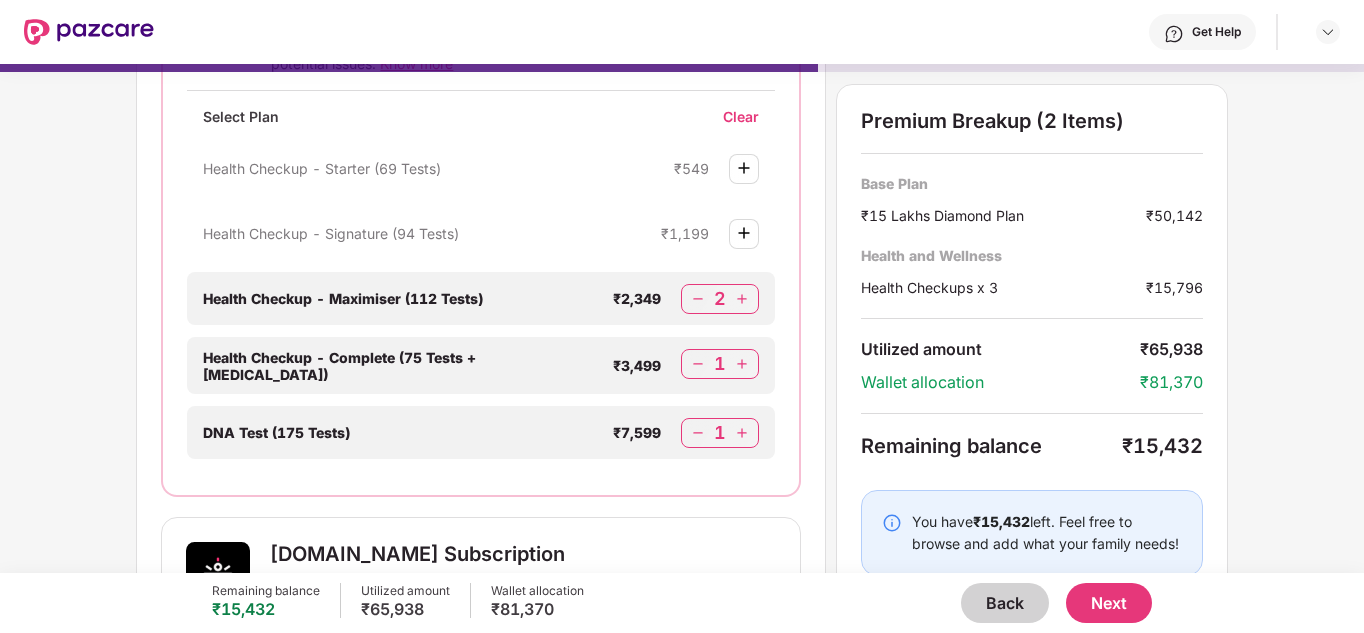 click at bounding box center [742, 299] 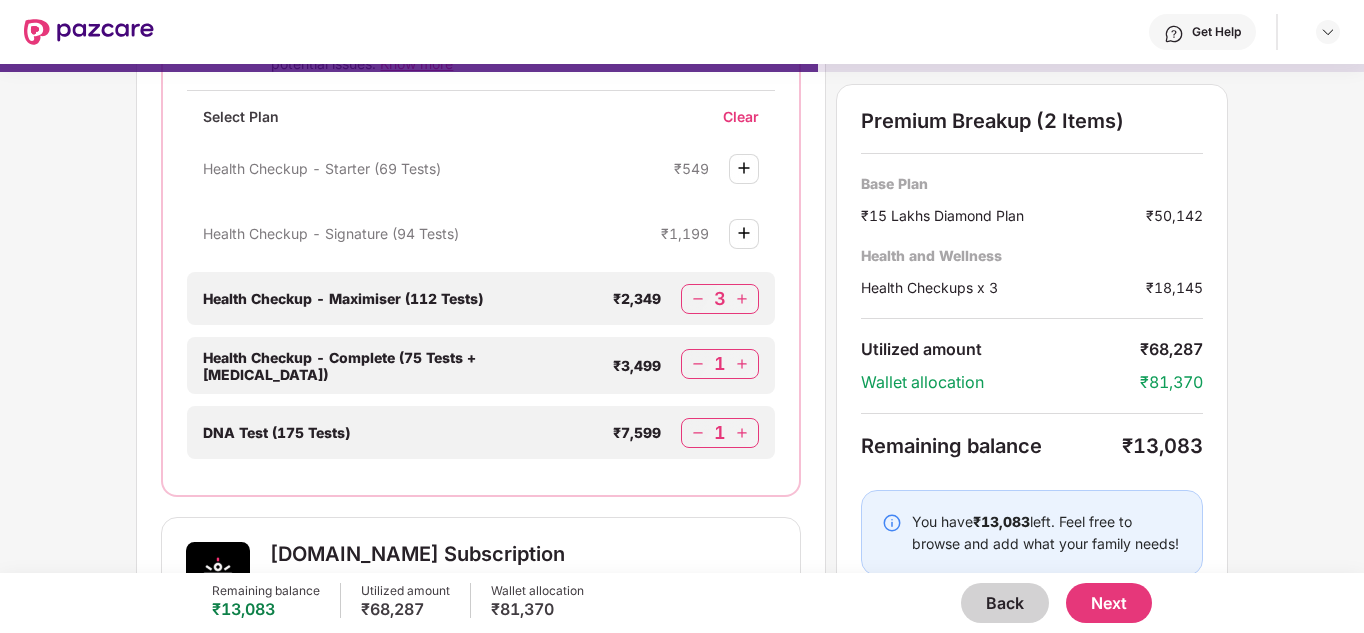 click at bounding box center [742, 364] 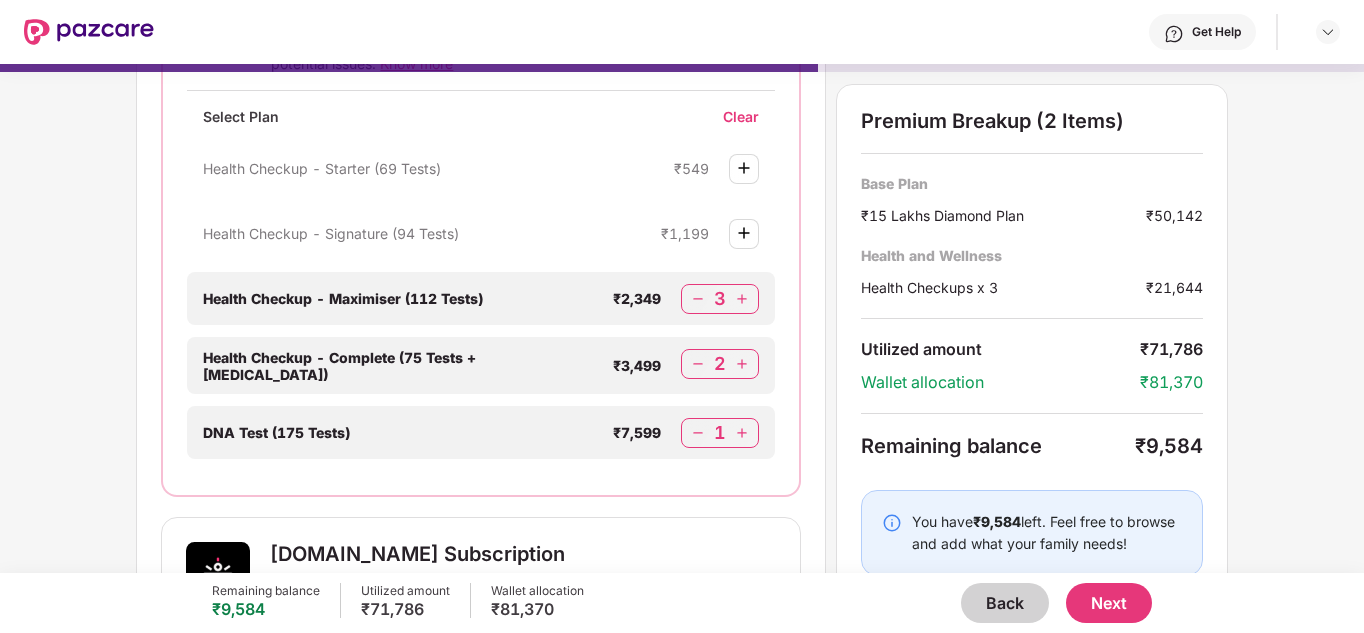 click at bounding box center [742, 433] 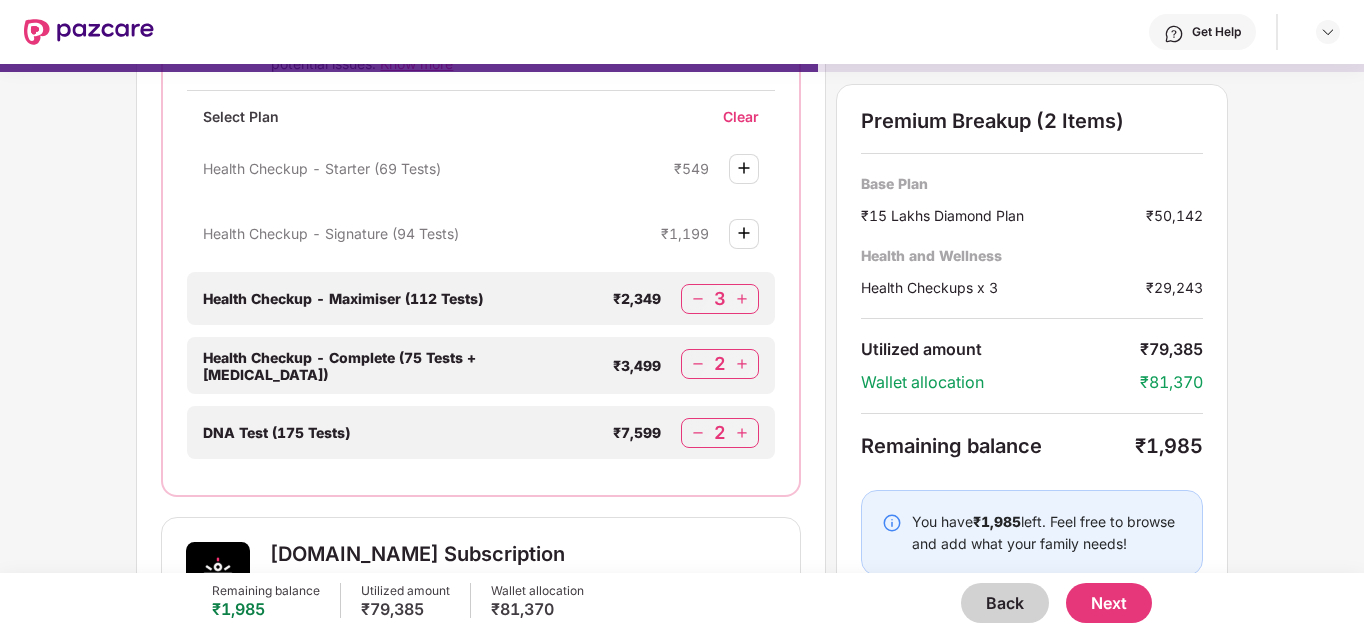 click at bounding box center (742, 433) 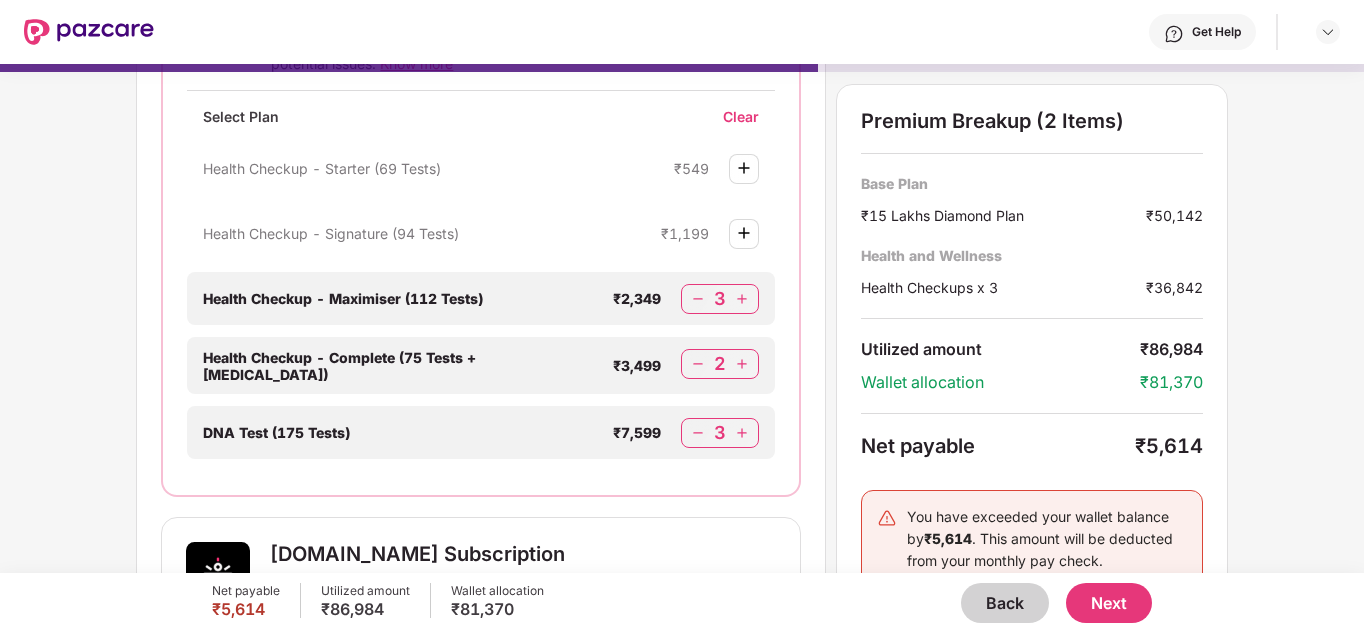 click on "3" at bounding box center (720, 433) 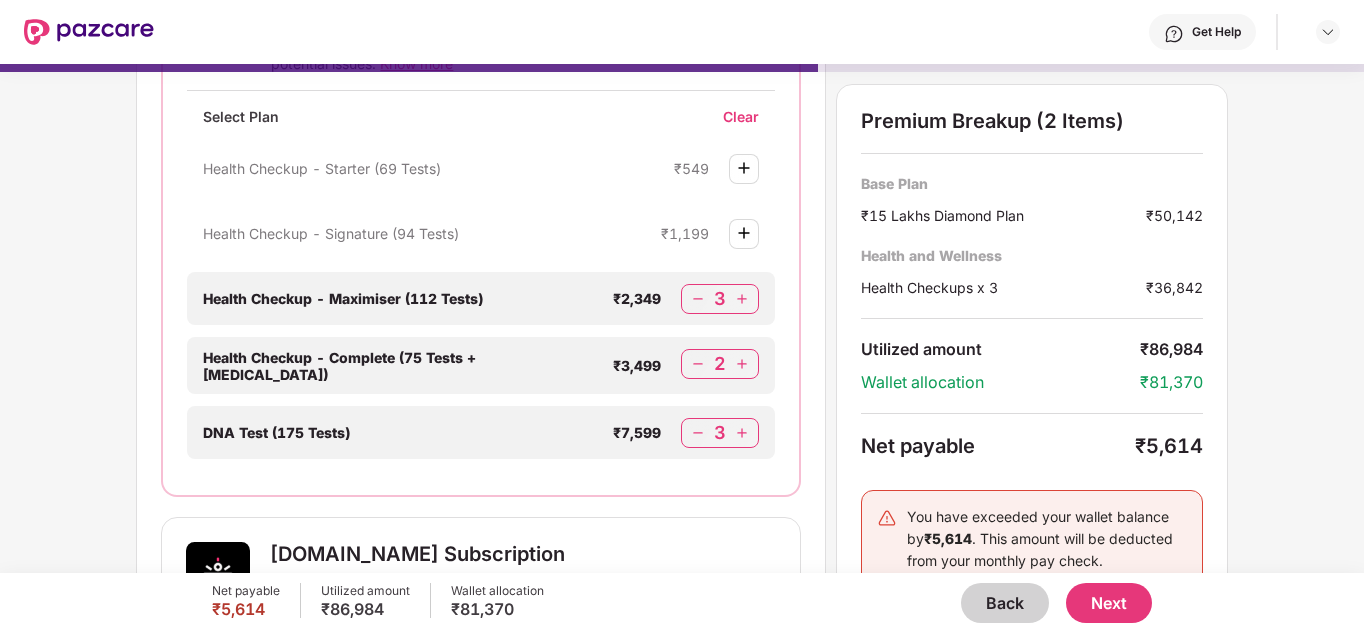click at bounding box center [698, 433] 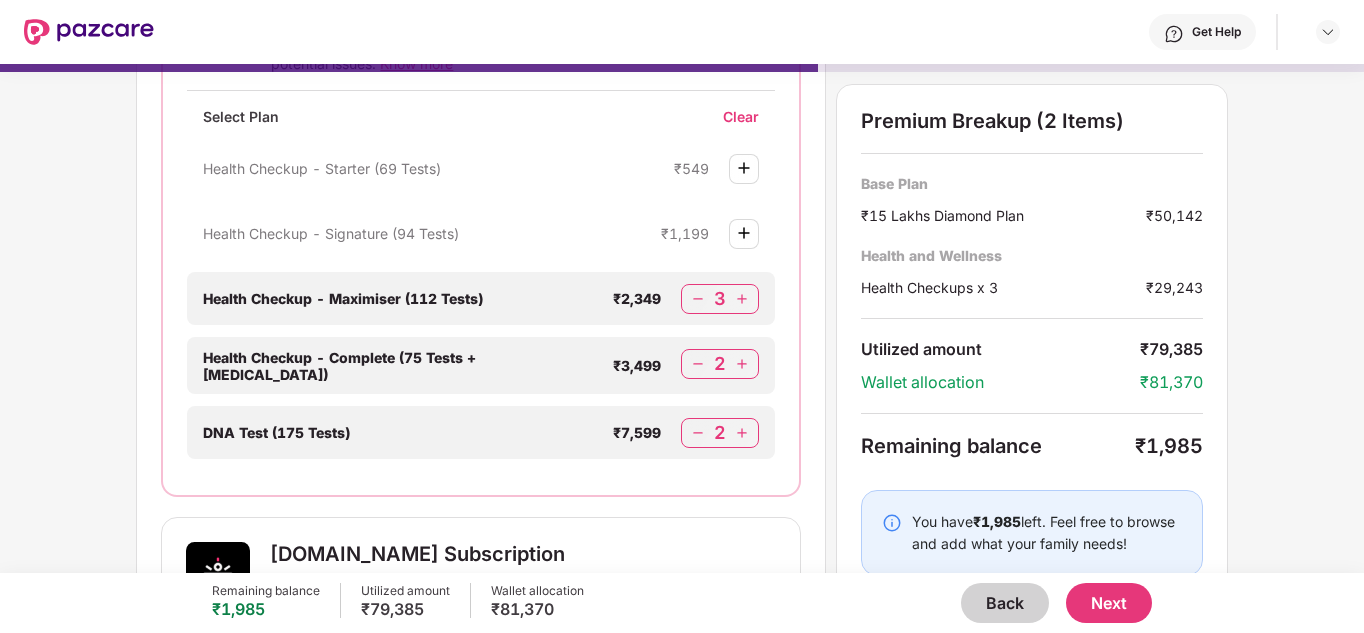 click at bounding box center [742, 433] 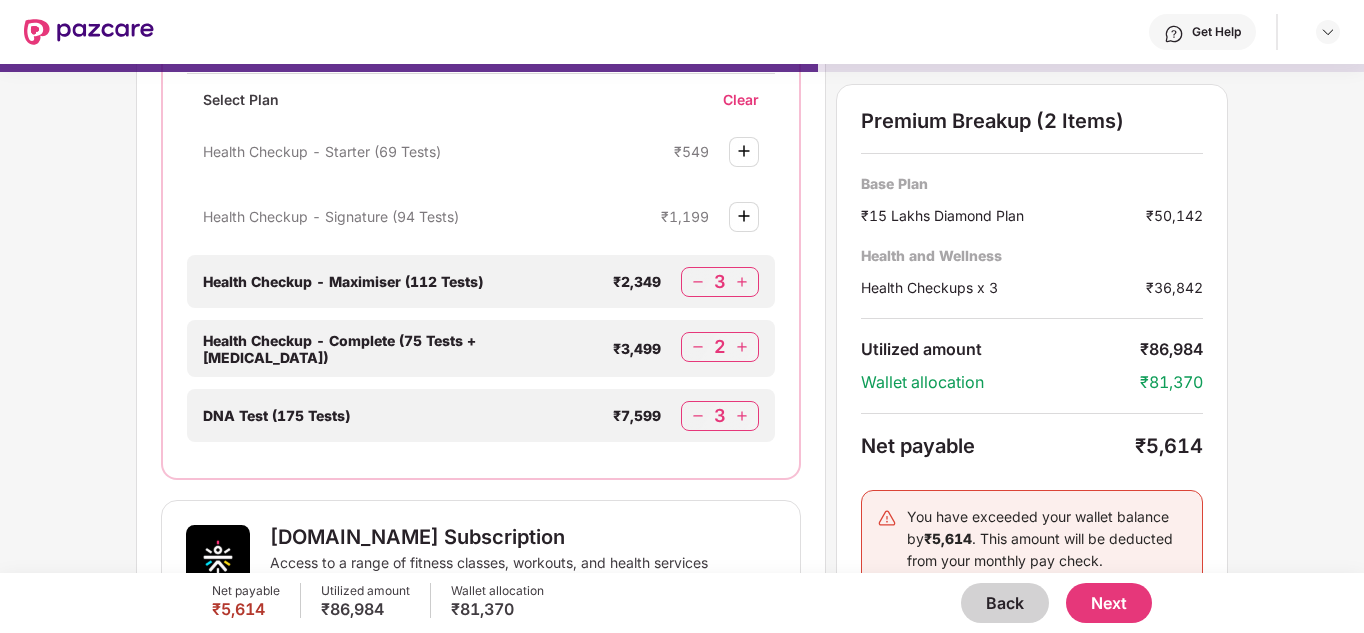 scroll, scrollTop: 0, scrollLeft: 0, axis: both 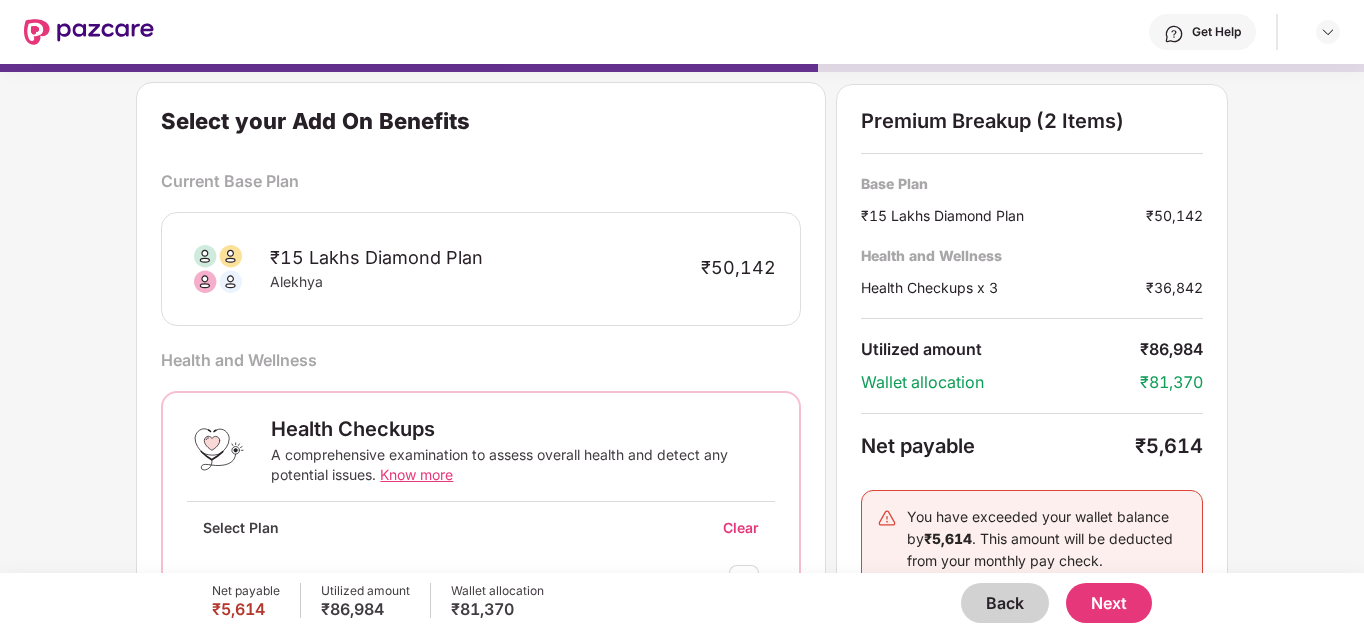 click on "Back" at bounding box center (1005, 603) 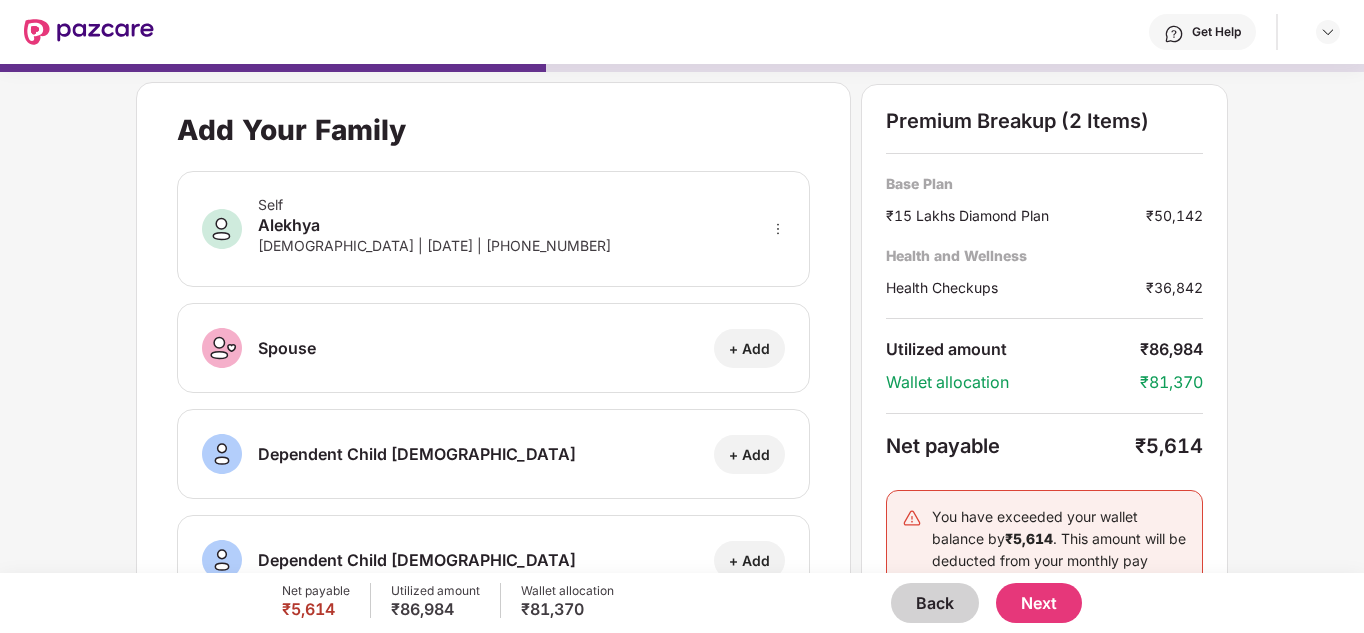 click on "Back" at bounding box center (935, 603) 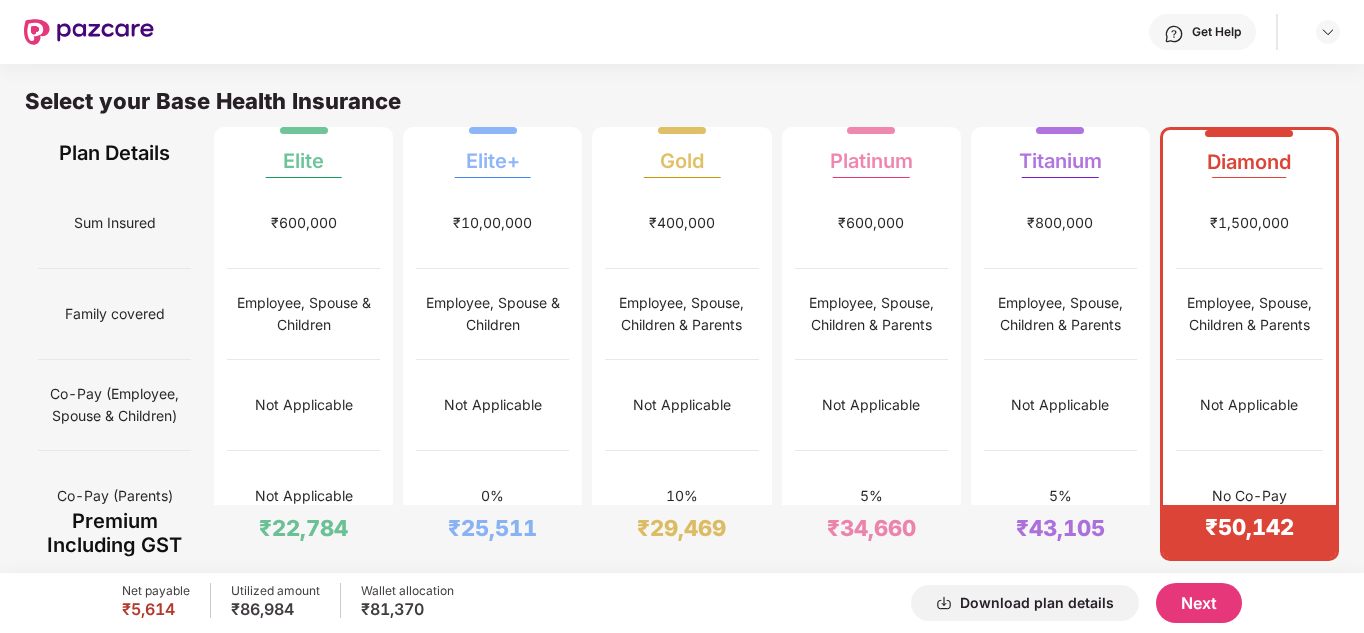 click on "Download plan details" at bounding box center [1025, 603] 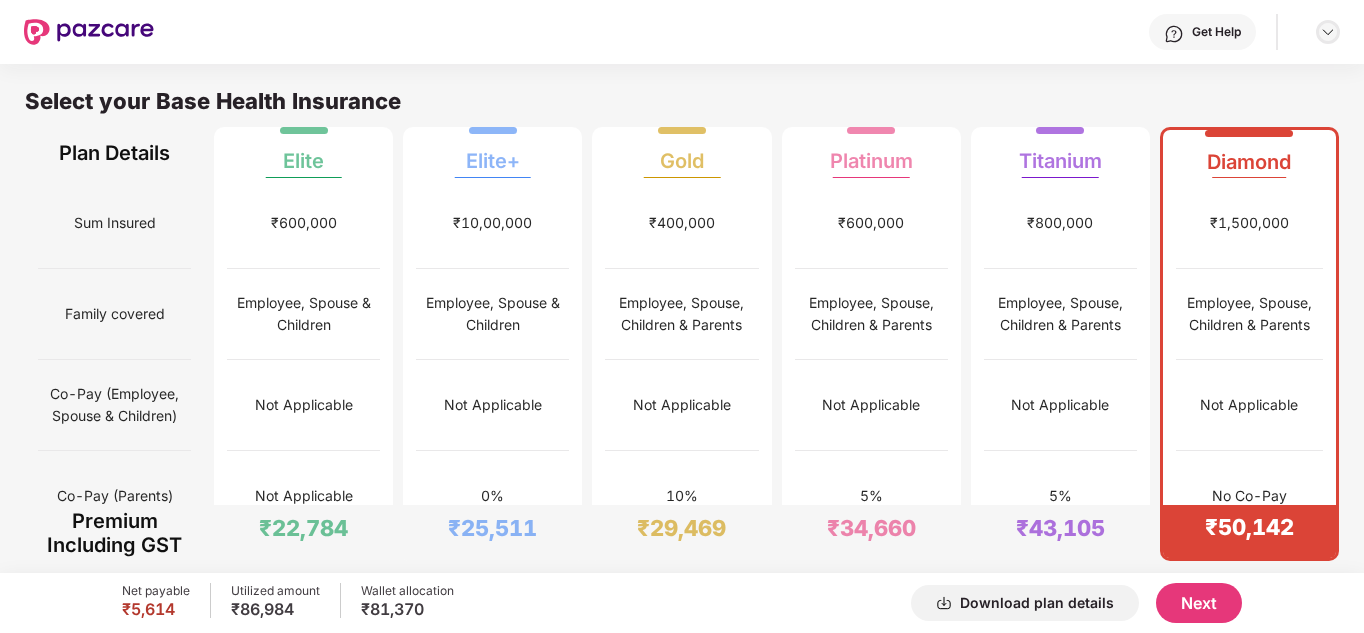 click at bounding box center [1328, 32] 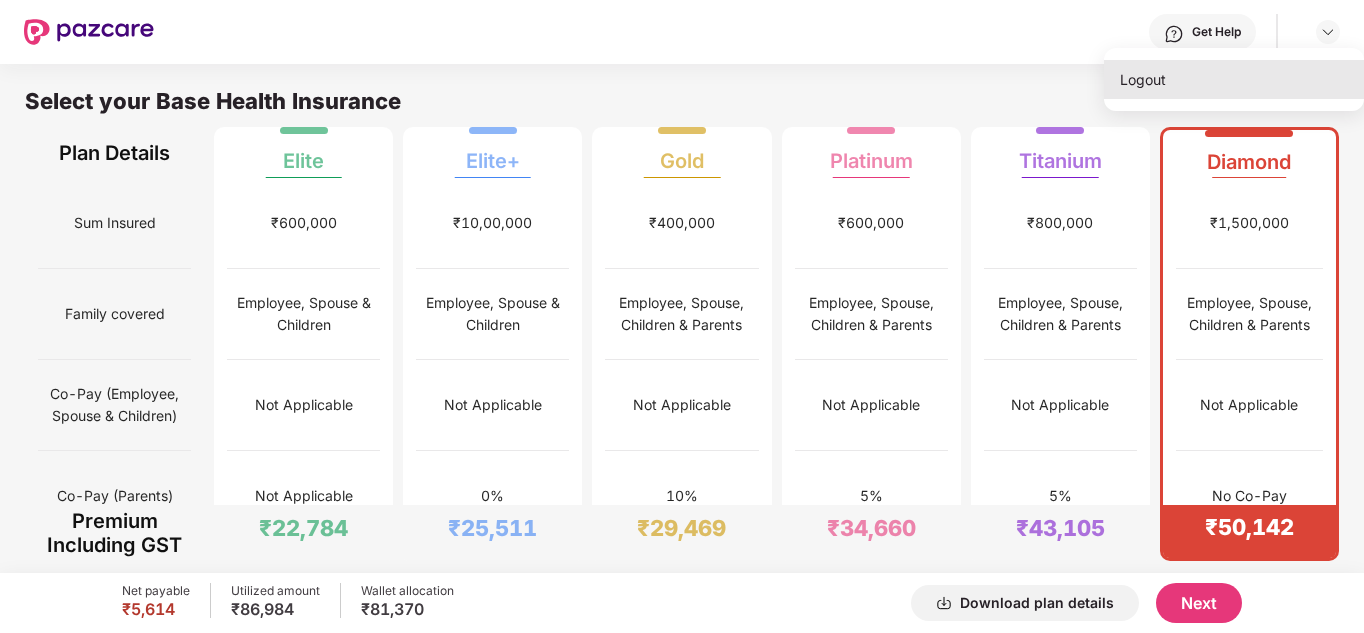 click on "Logout" at bounding box center (1234, 79) 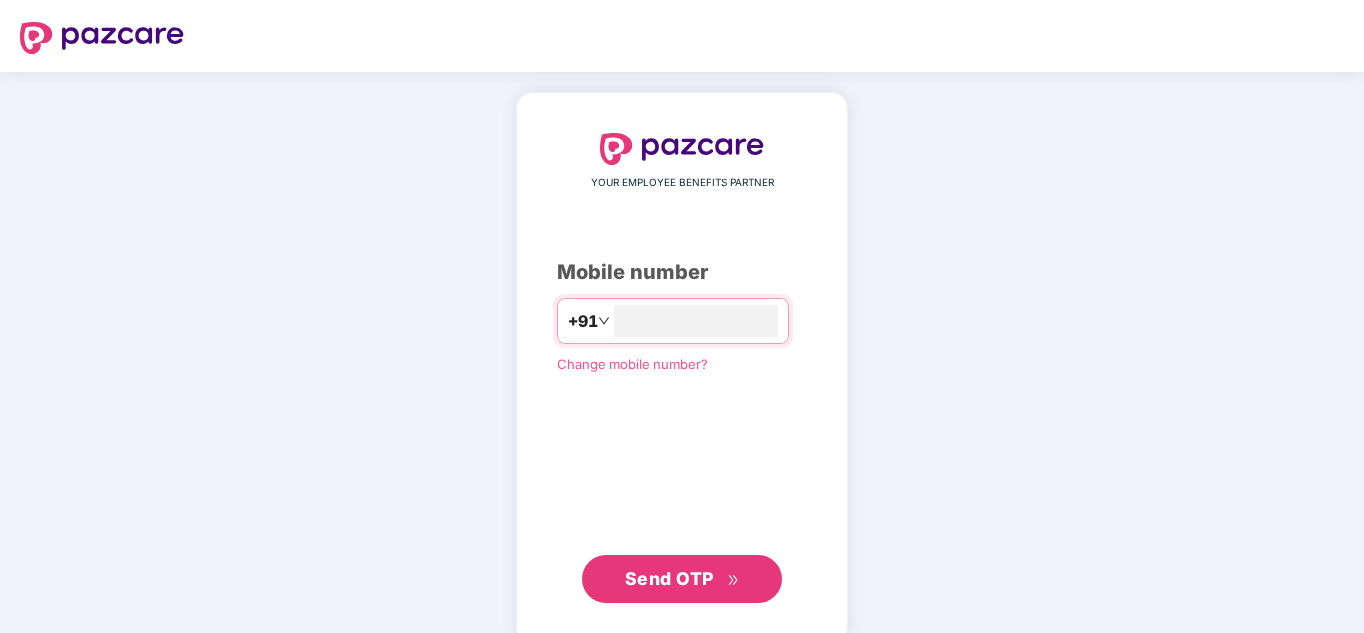 type on "**********" 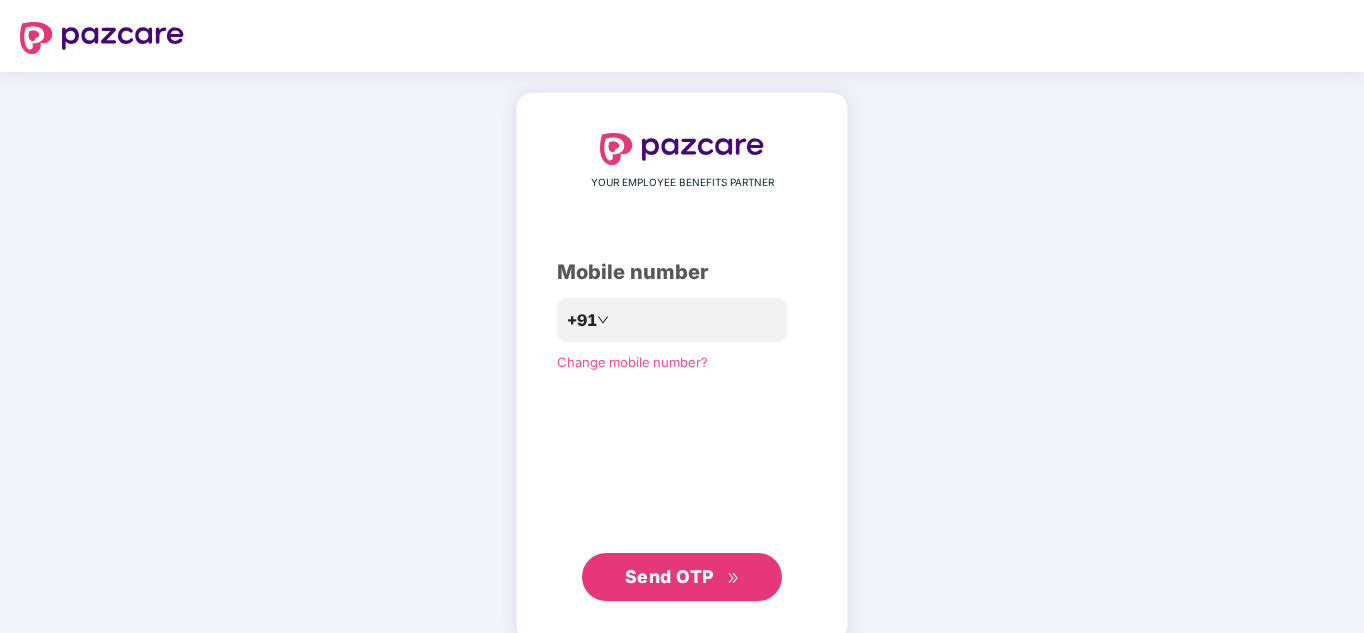 click on "Send OTP" at bounding box center (669, 576) 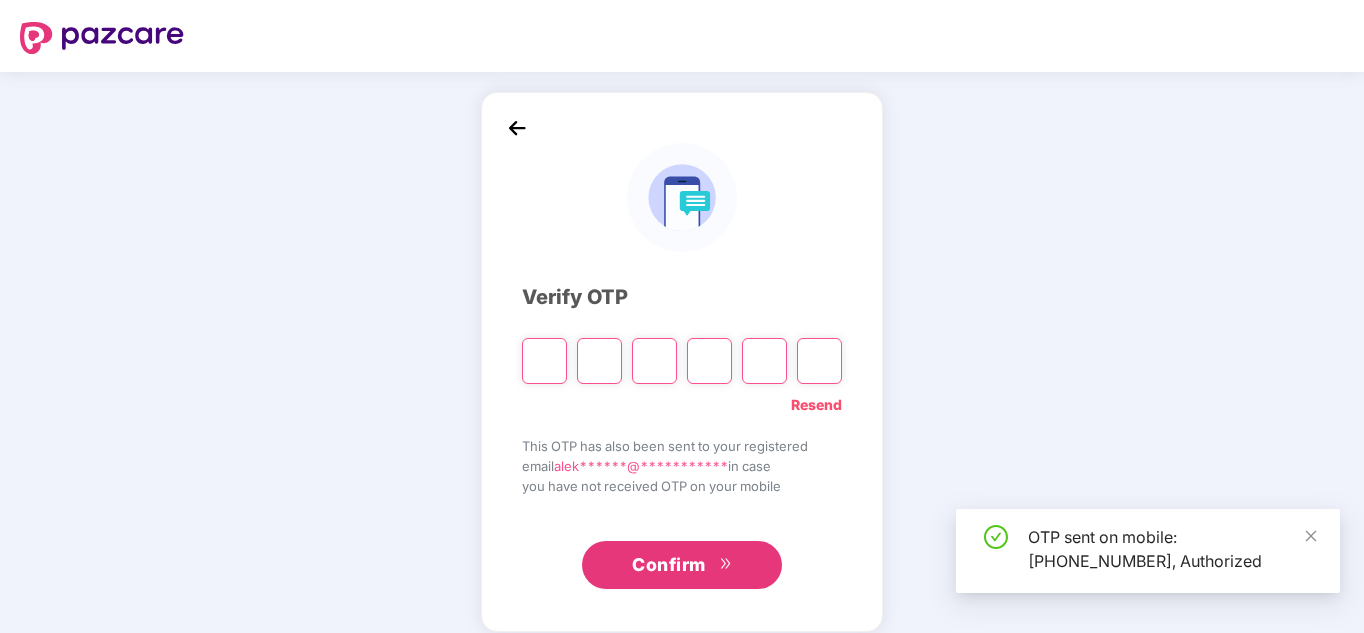 type on "*" 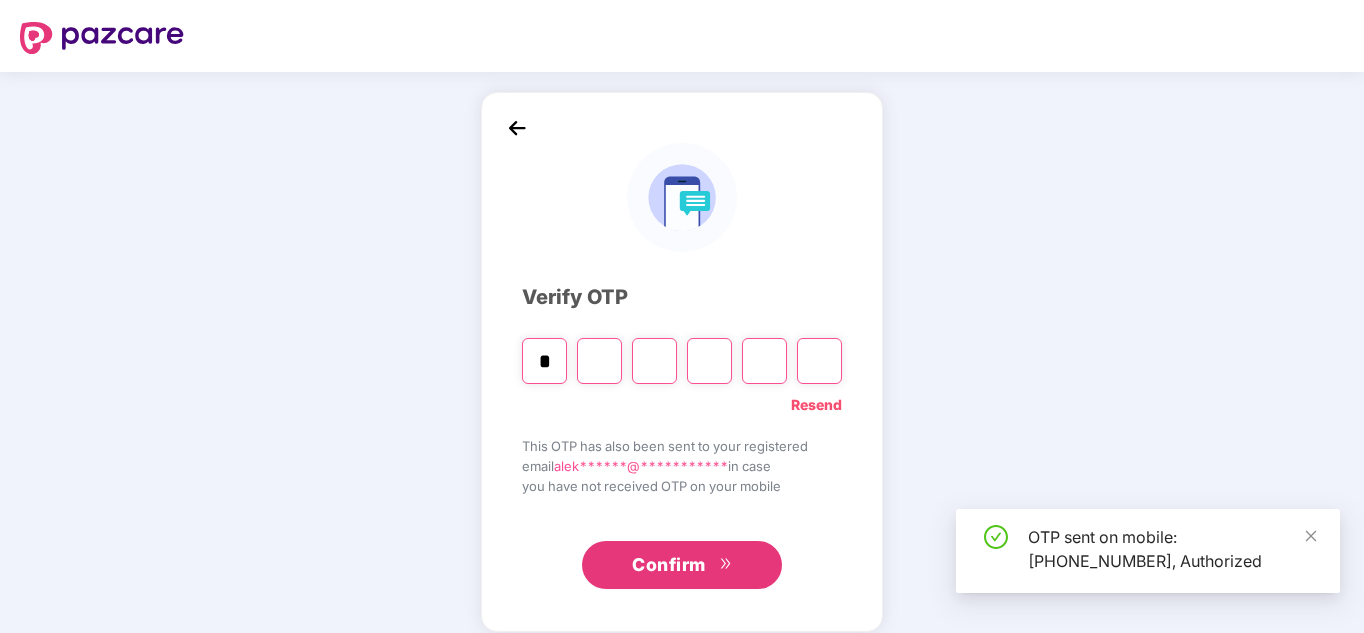 type on "*" 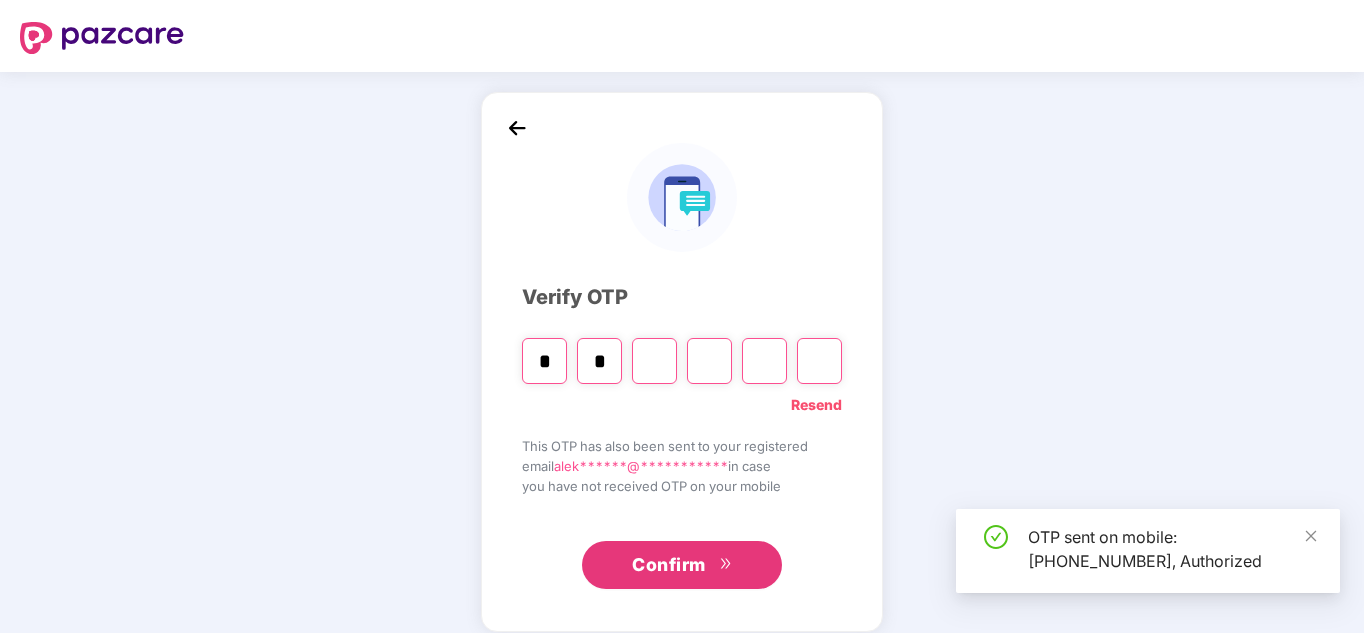 type on "*" 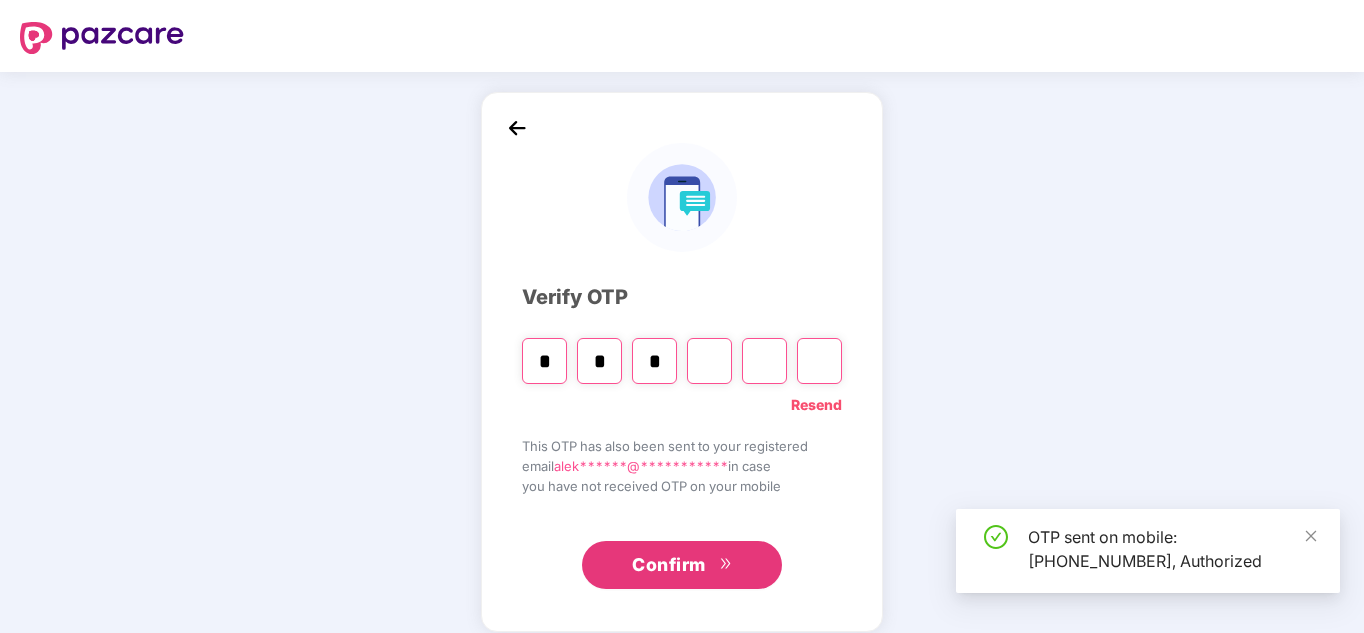 type on "*" 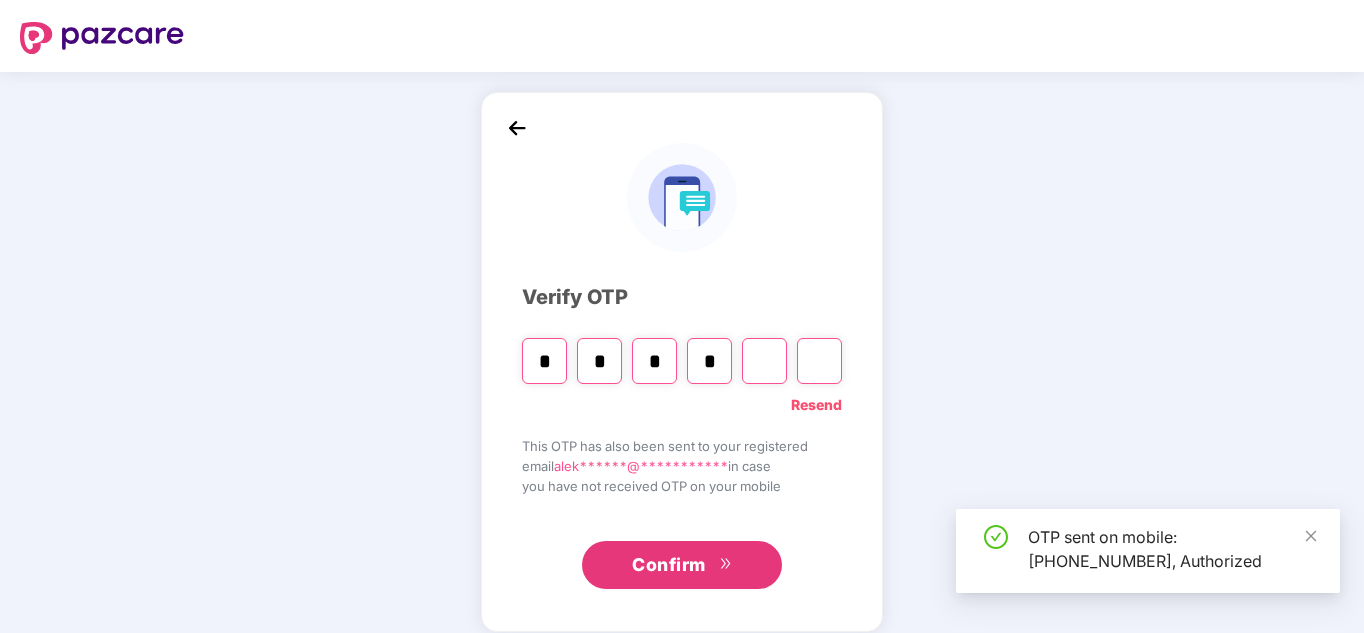 type on "*" 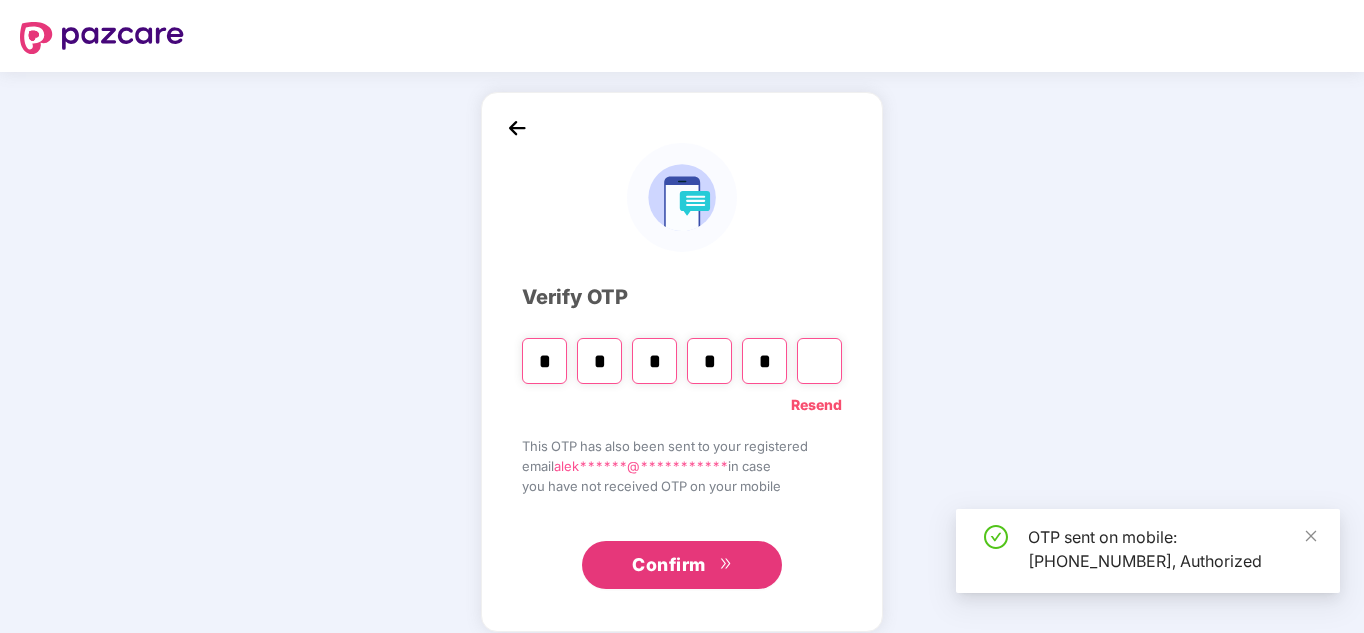 type on "*" 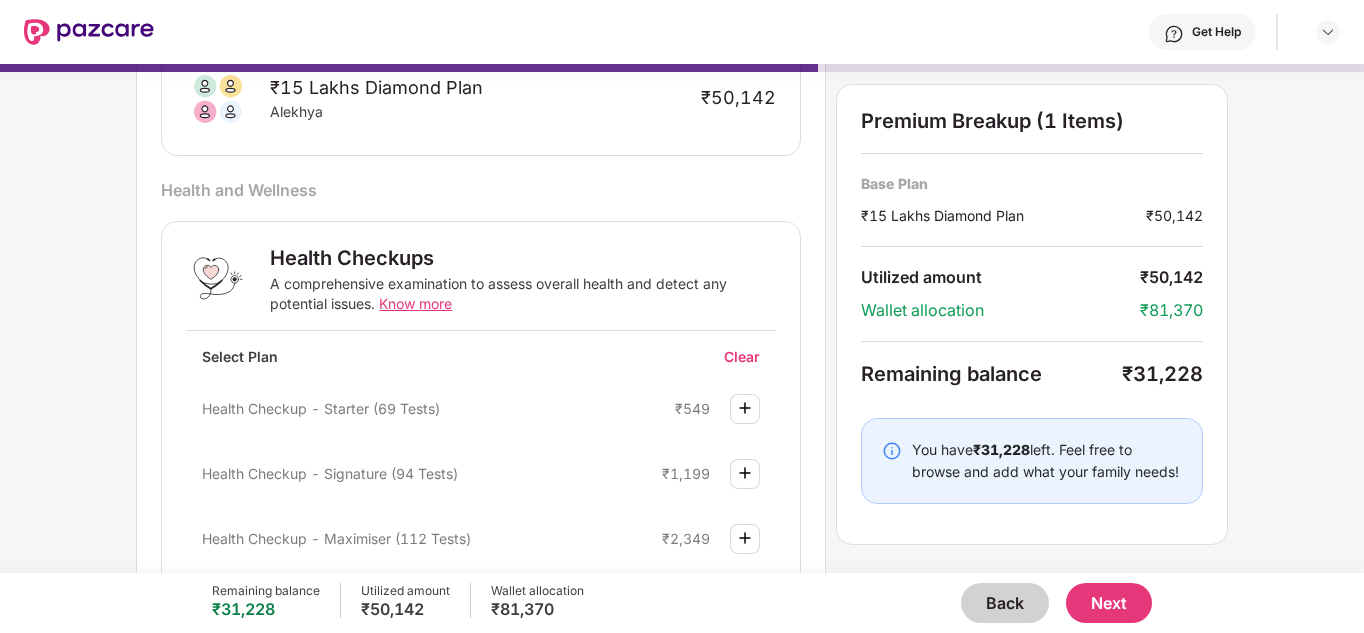 scroll, scrollTop: 0, scrollLeft: 0, axis: both 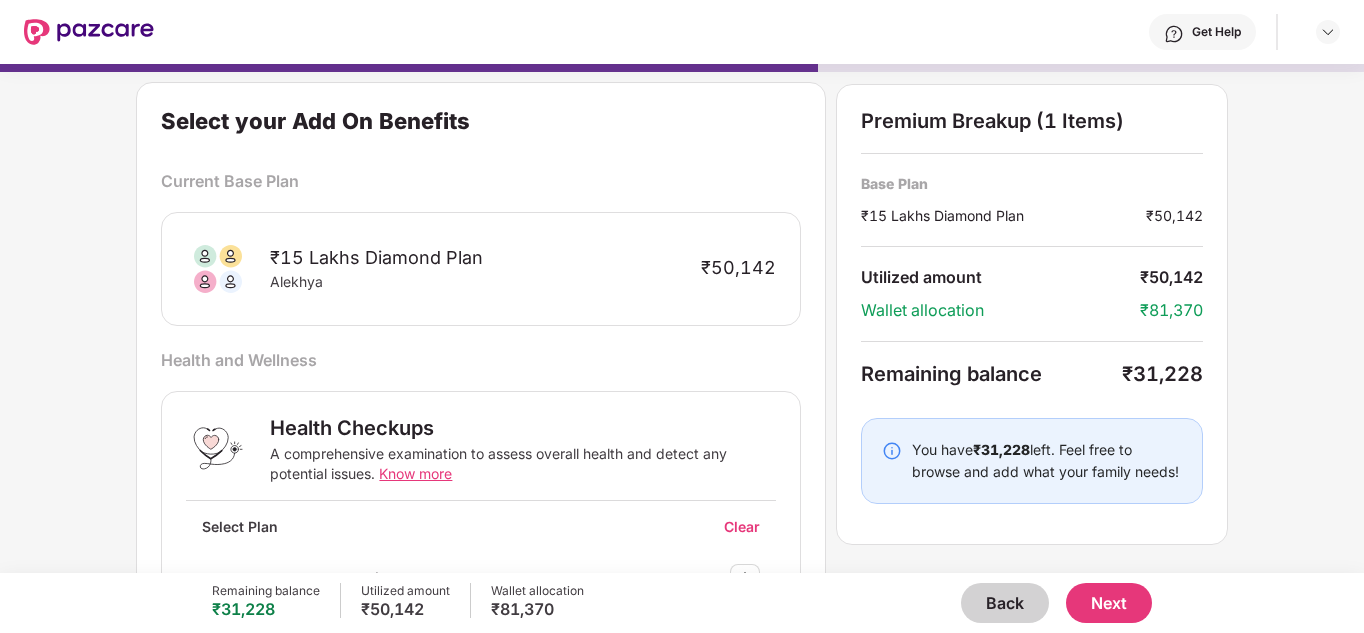 click on "Back" at bounding box center [1005, 603] 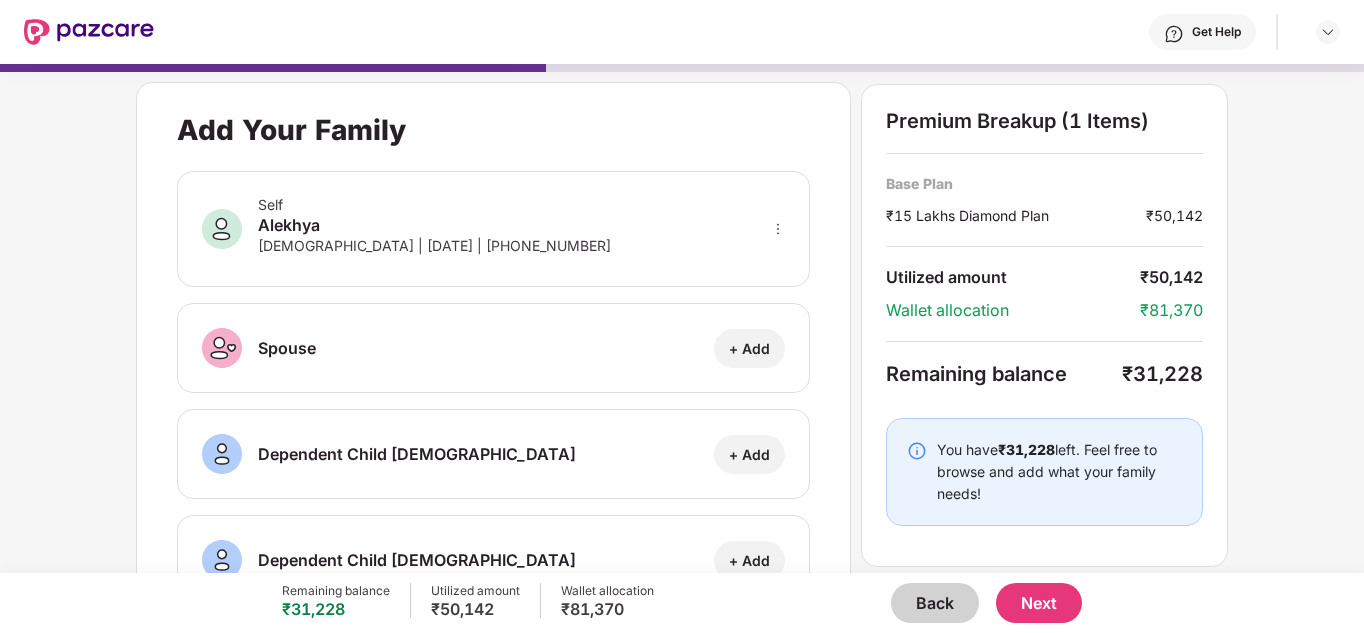 click on "Back" at bounding box center (935, 603) 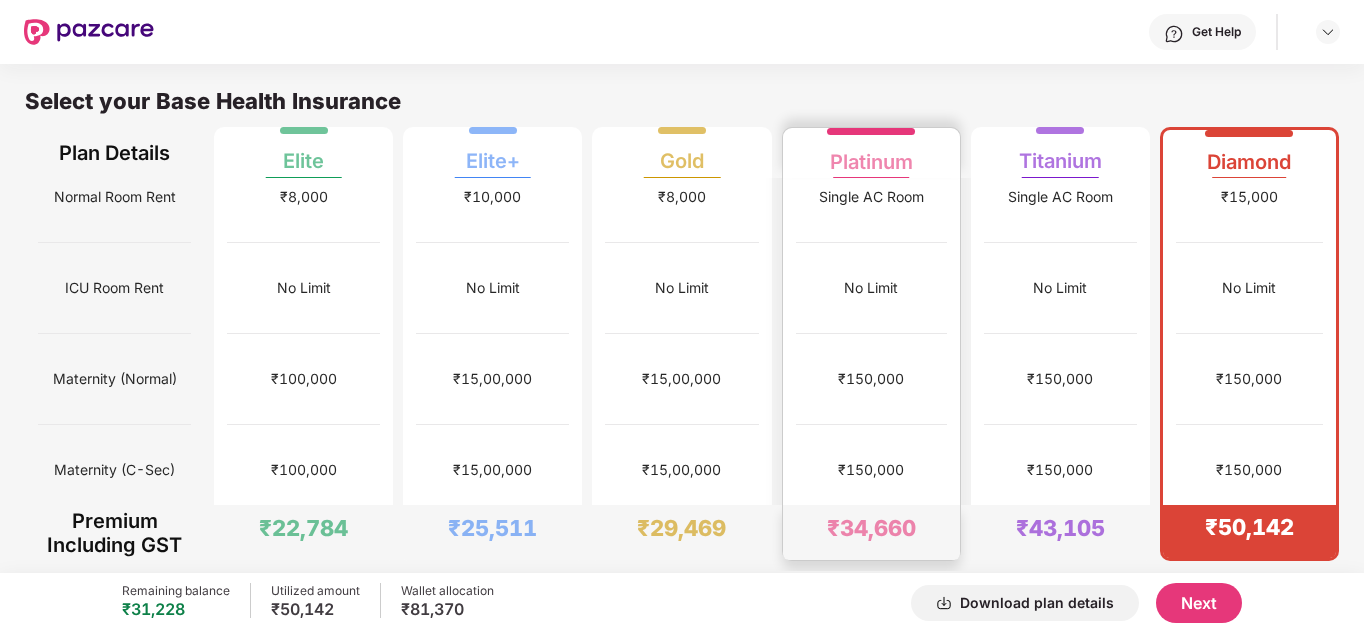 scroll, scrollTop: 391, scrollLeft: 0, axis: vertical 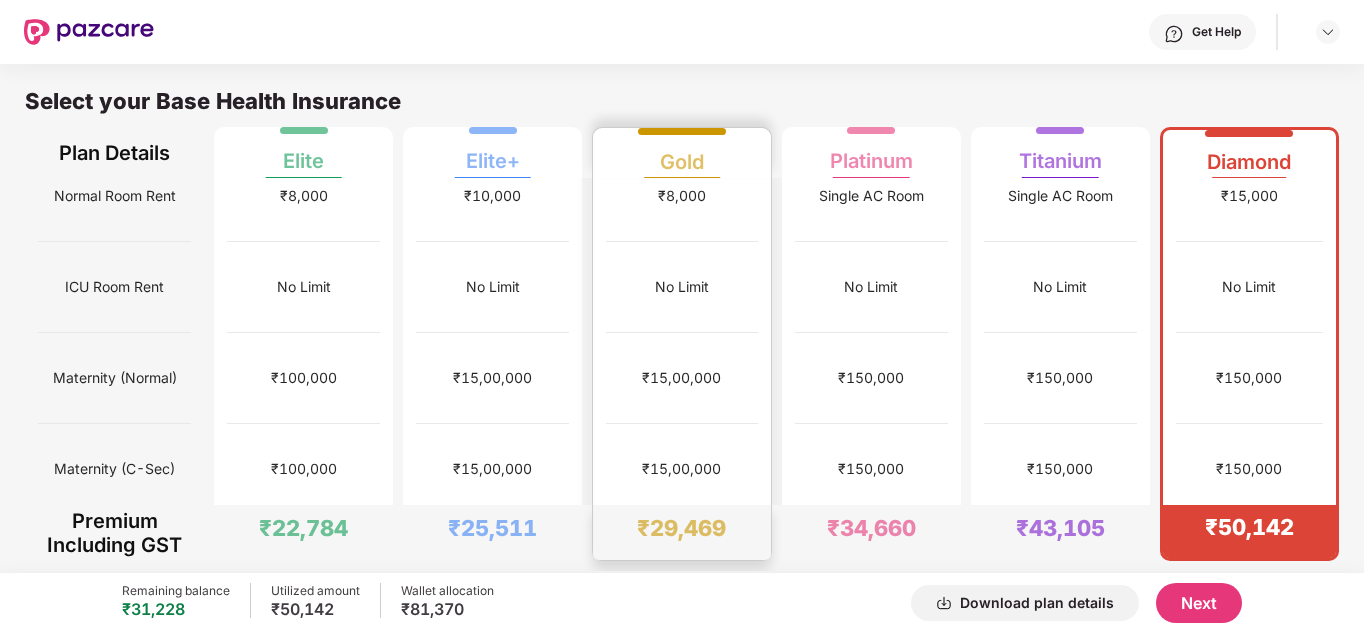 click on "₹15,00,000" at bounding box center (681, 469) 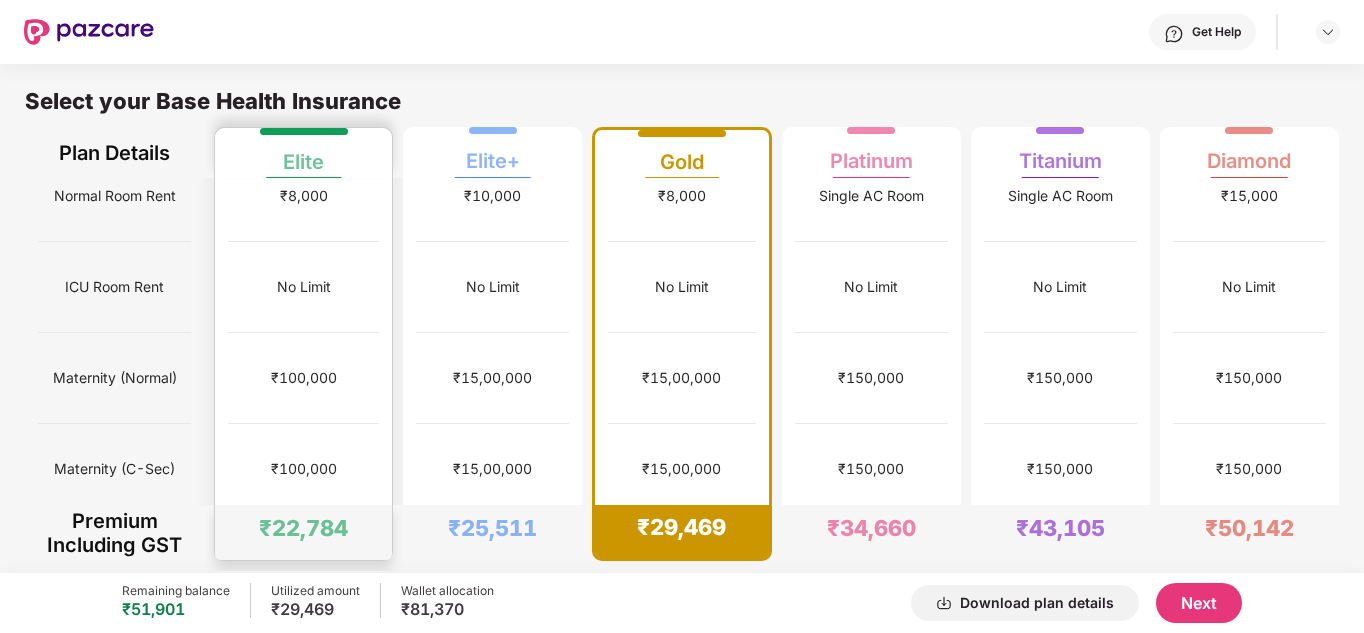 click on "₹22,784" at bounding box center [303, 532] 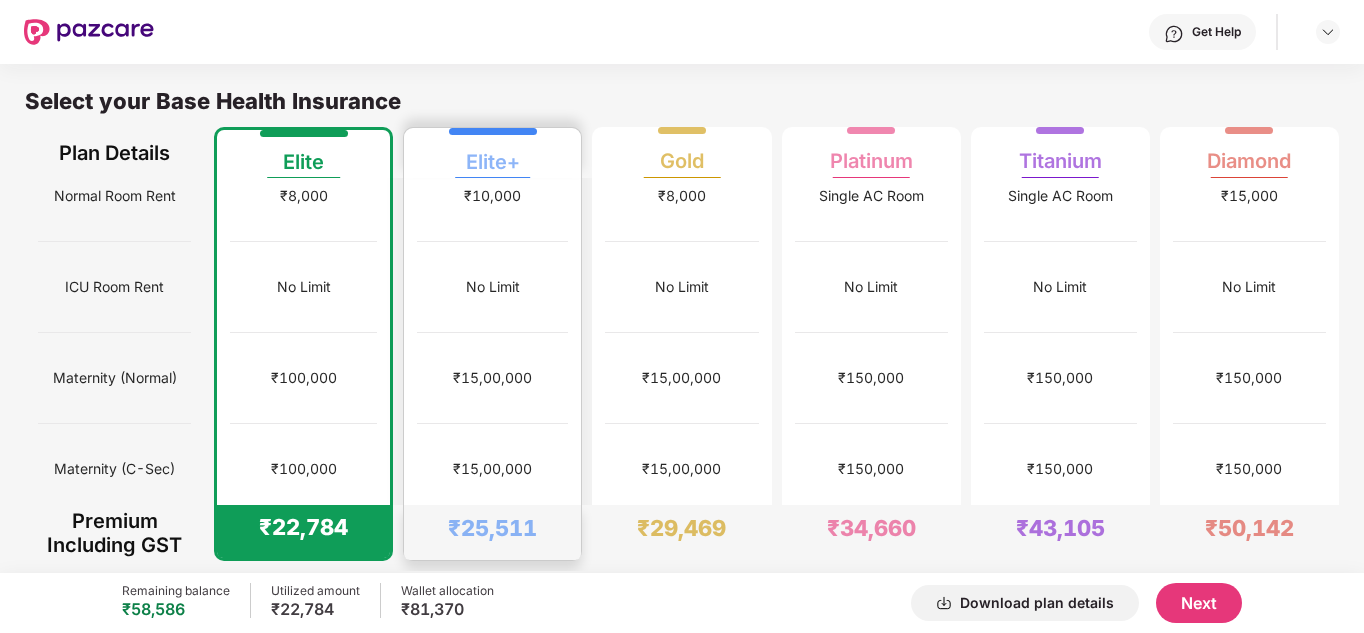 click on "₹25,511" at bounding box center (492, 528) 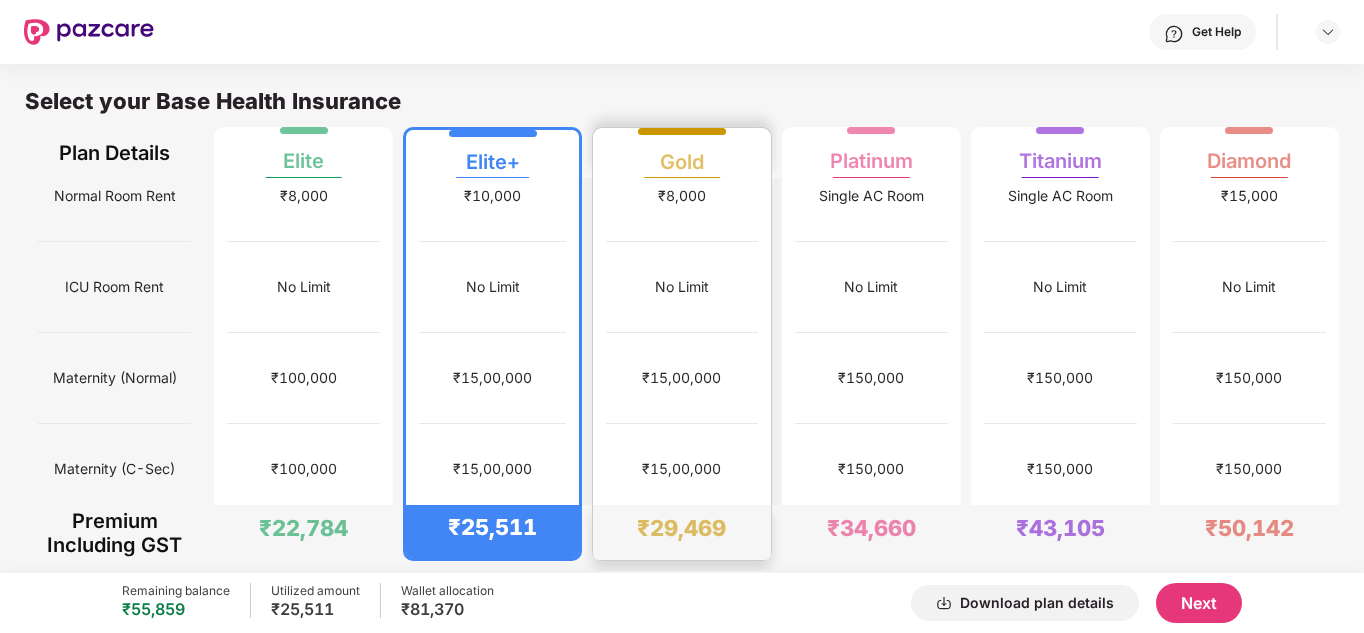 scroll, scrollTop: 0, scrollLeft: 0, axis: both 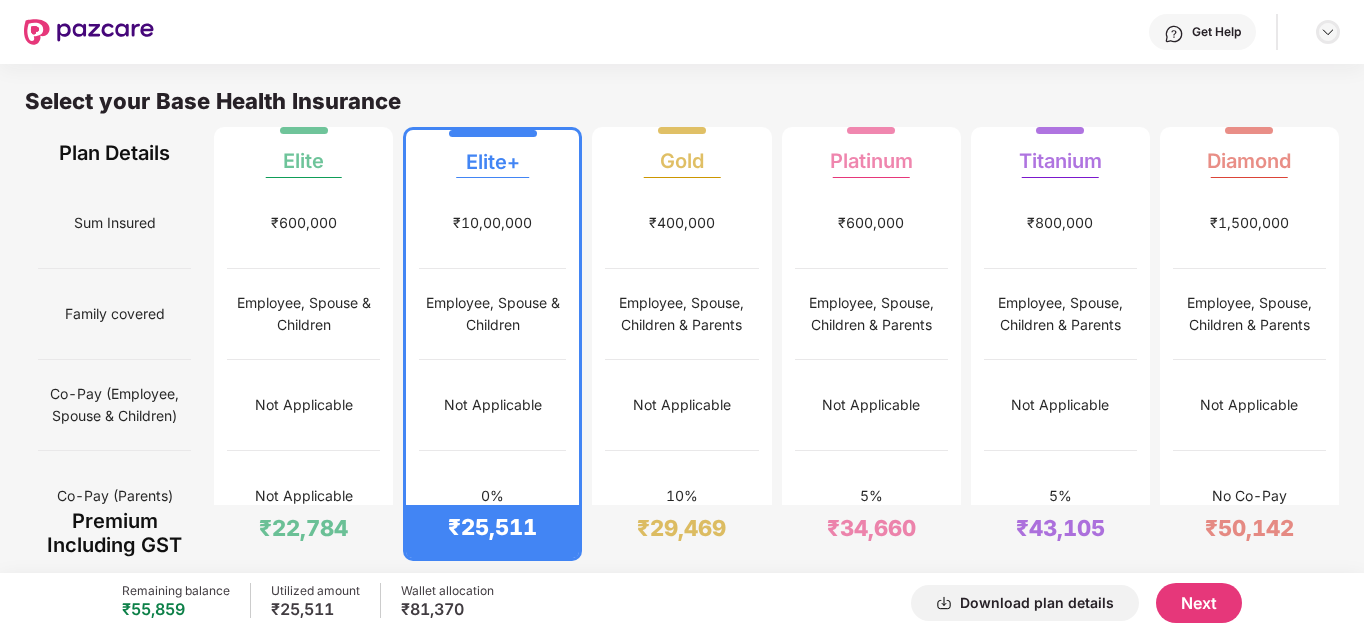 click at bounding box center (1328, 32) 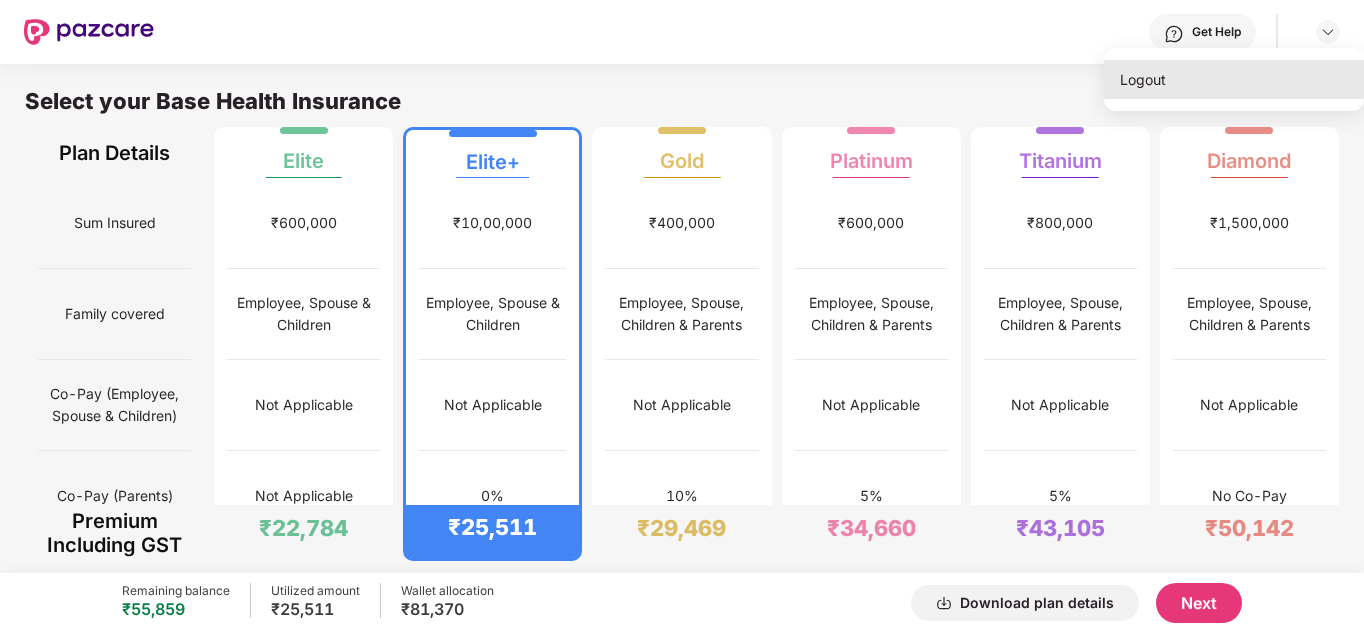 click on "Logout" at bounding box center (1234, 79) 